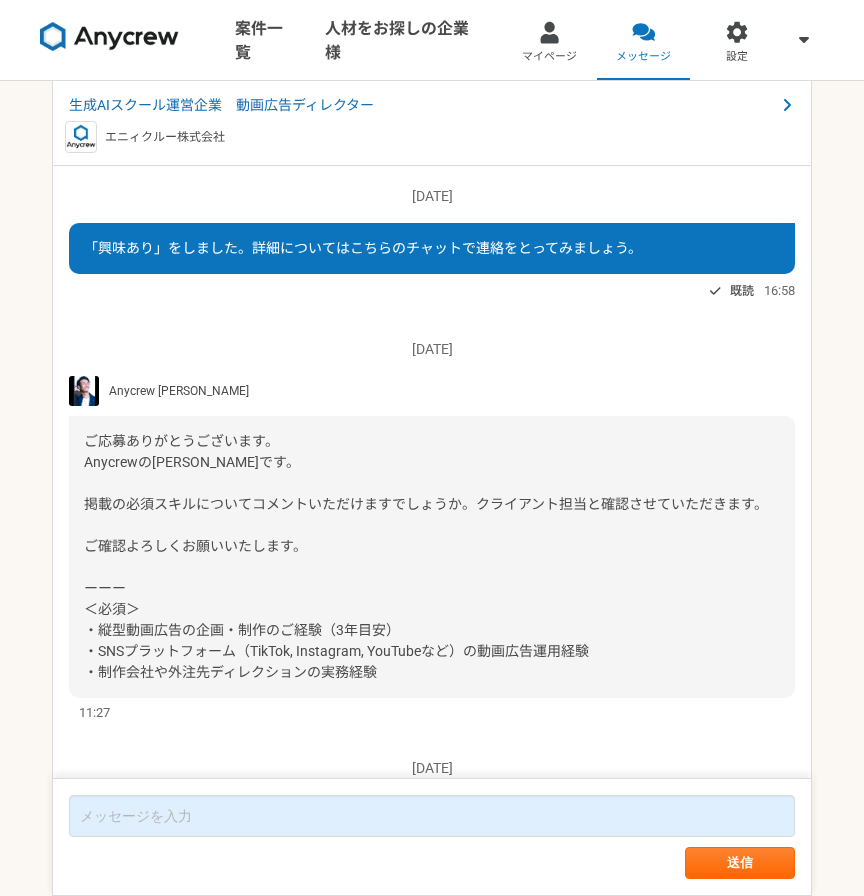 scroll, scrollTop: 1717, scrollLeft: 0, axis: vertical 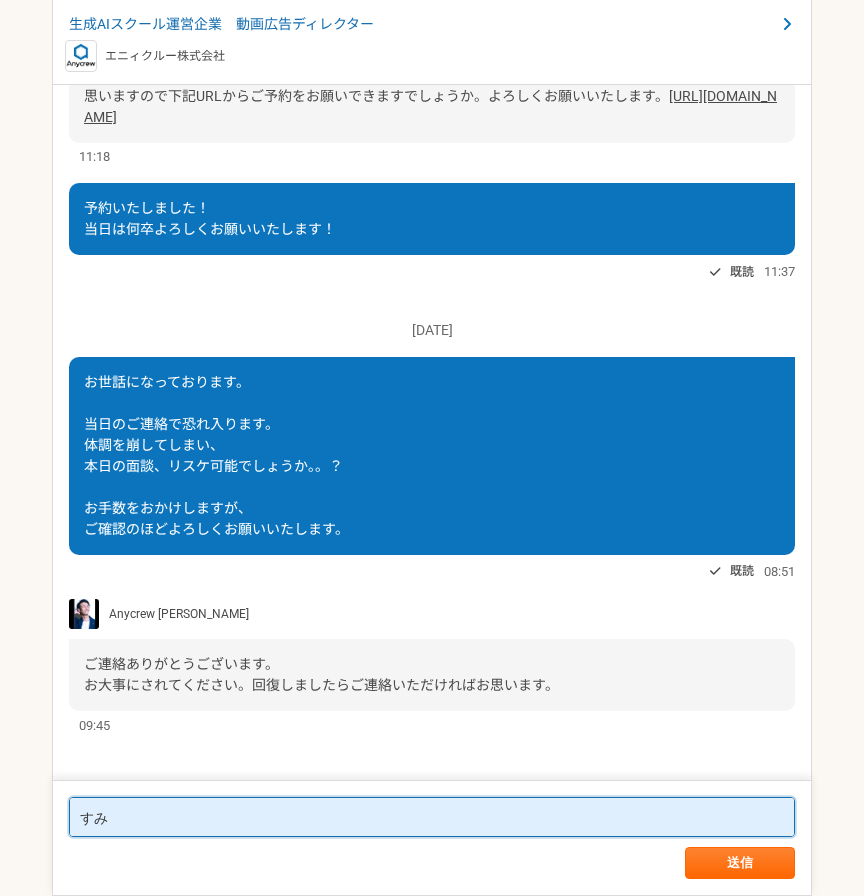 type on "す" 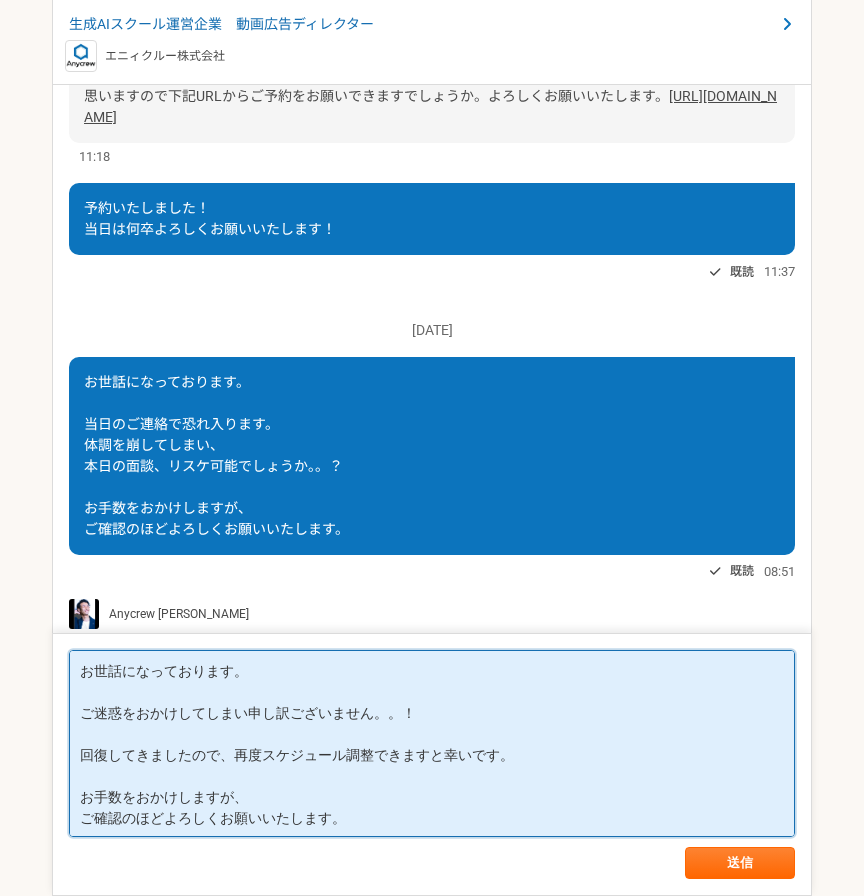 click on "お世話になっております。
ご迷惑をおかけしてしまい申し訳ございません。。！
回復してきましたので、再度スケジュール調整できますと幸いです。
お手数をおかけしますが、
ご確認のほどよろしくお願いいたします。" at bounding box center [432, 743] 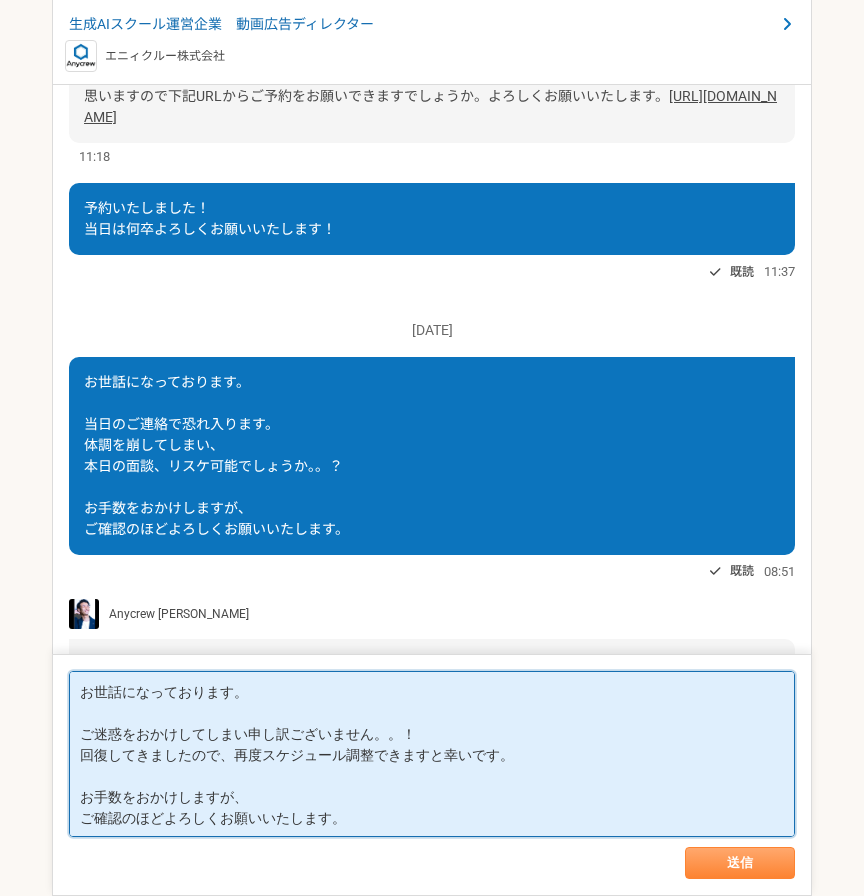 type on "お世話になっております。
ご迷惑をおかけしてしまい申し訳ございません。。！
回復してきましたので、再度スケジュール調整できますと幸いです。
お手数をおかけしますが、
ご確認のほどよろしくお願いいたします。" 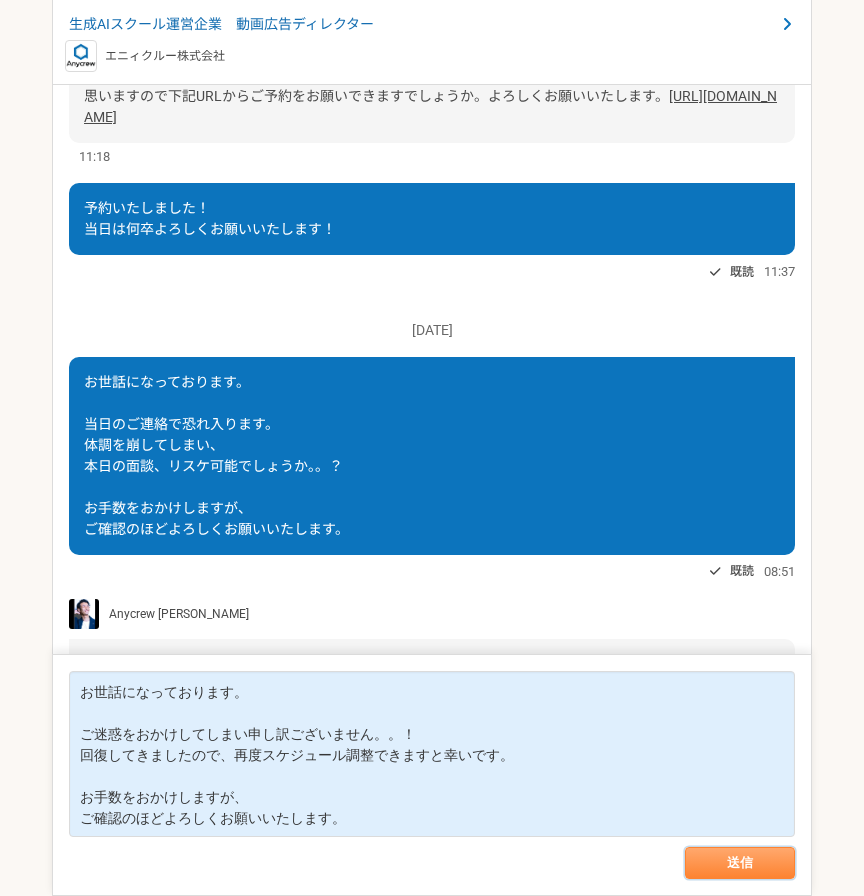 click on "送信" at bounding box center [740, 863] 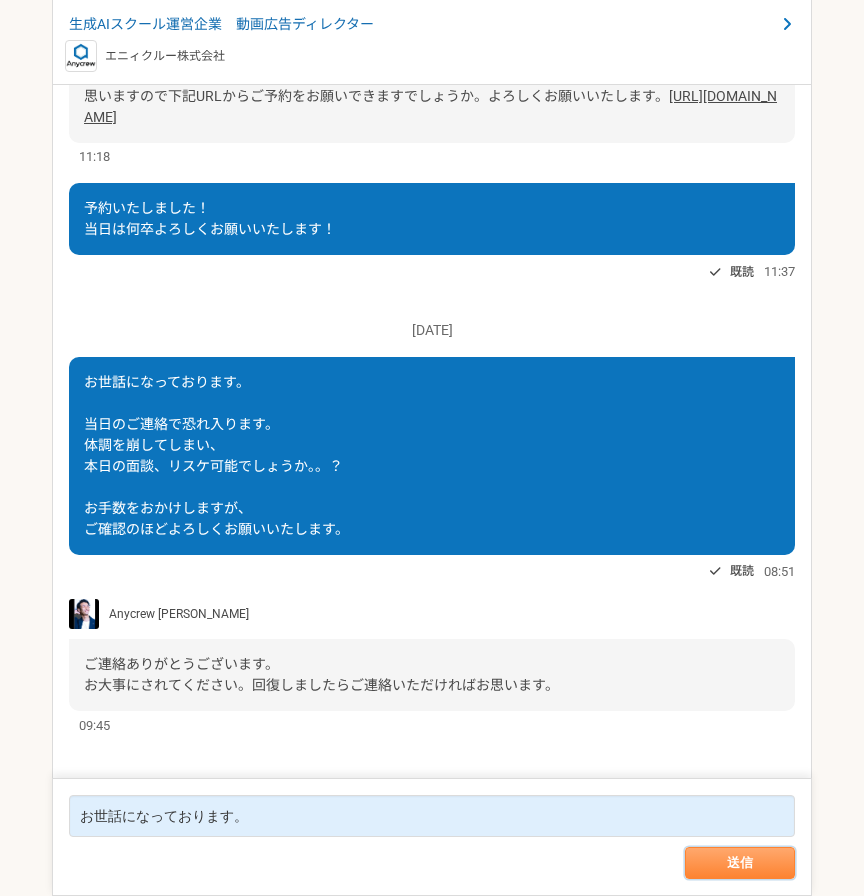 scroll, scrollTop: 1935, scrollLeft: 0, axis: vertical 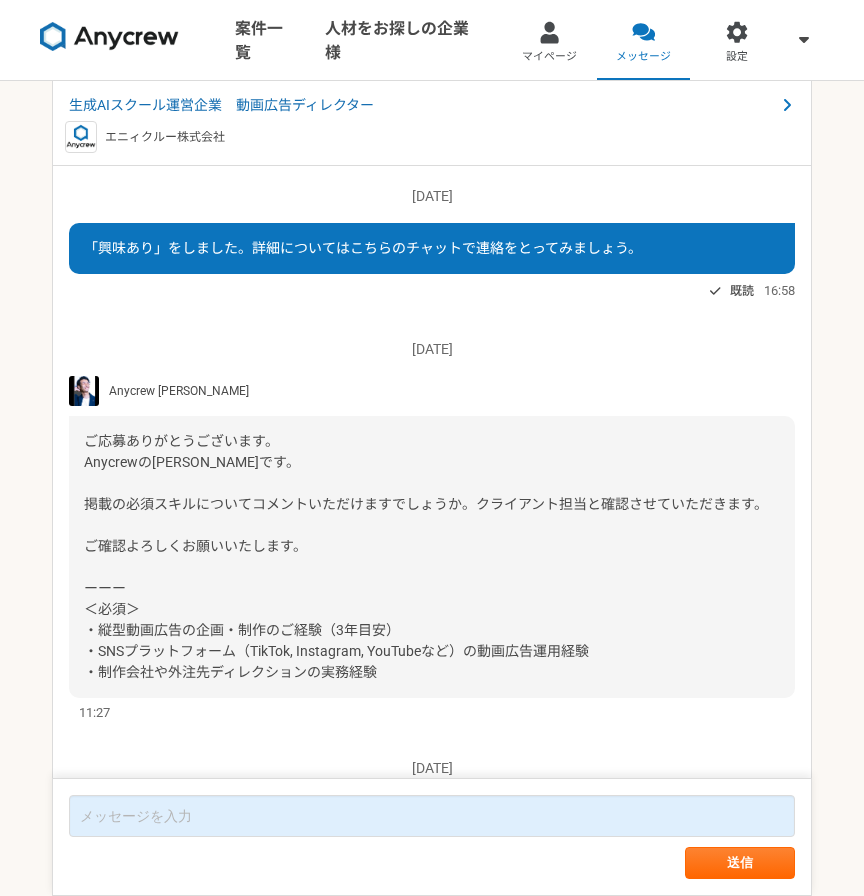 click on "案件一覧 人材をお探しの企業様" at bounding box center (251, 40) 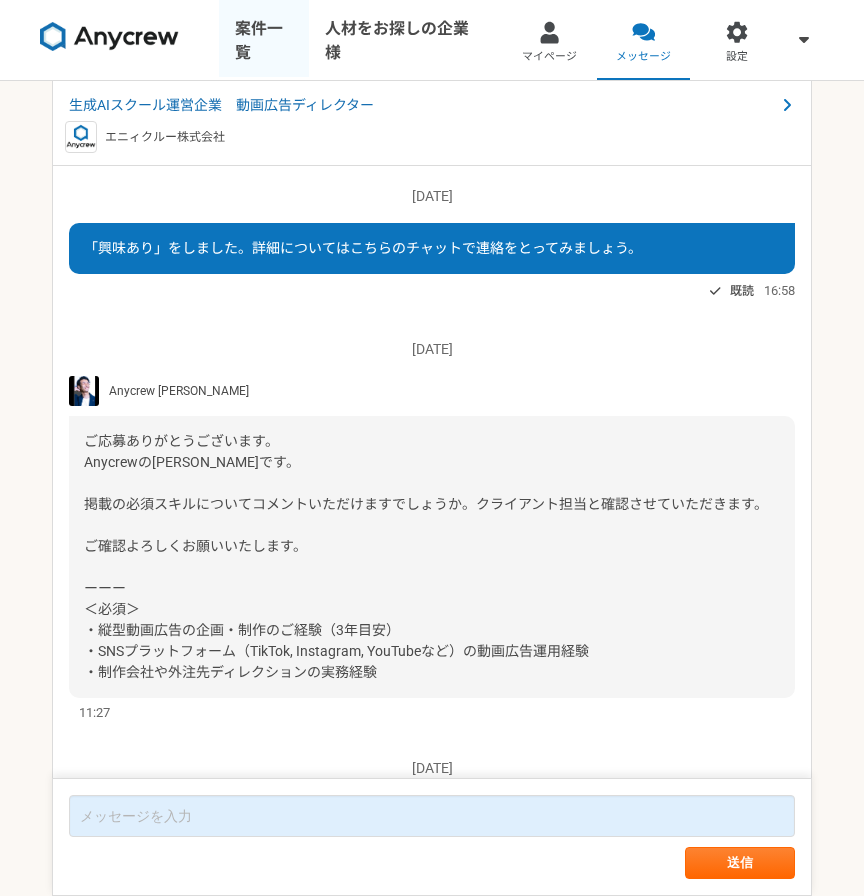 click on "案件一覧" at bounding box center (264, 40) 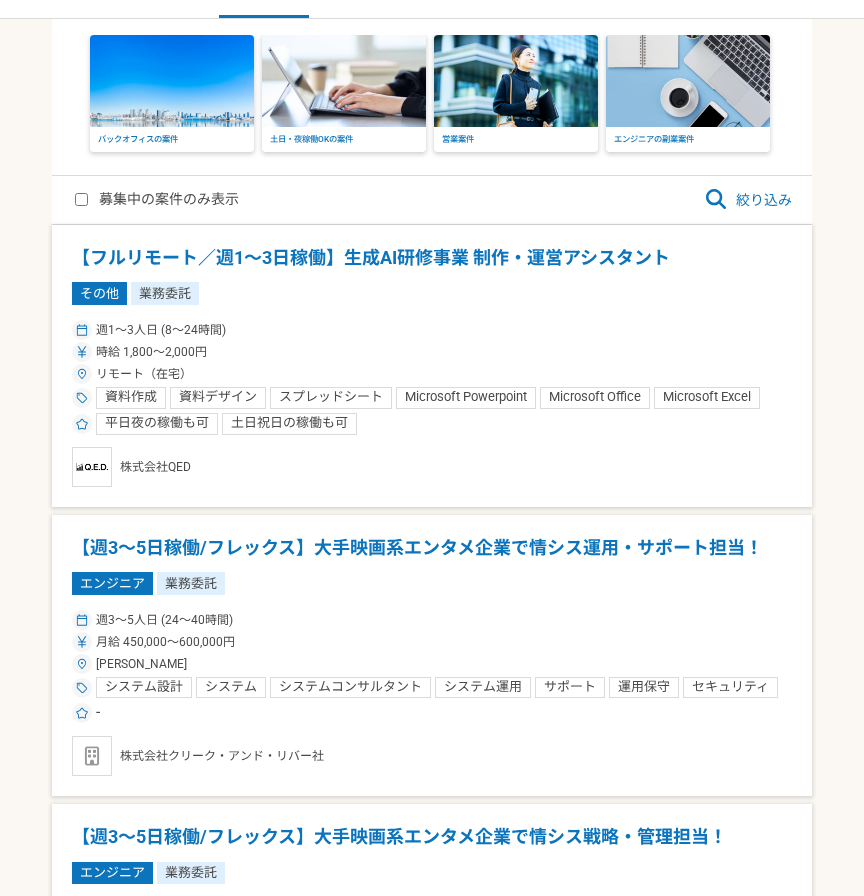 scroll, scrollTop: 0, scrollLeft: 0, axis: both 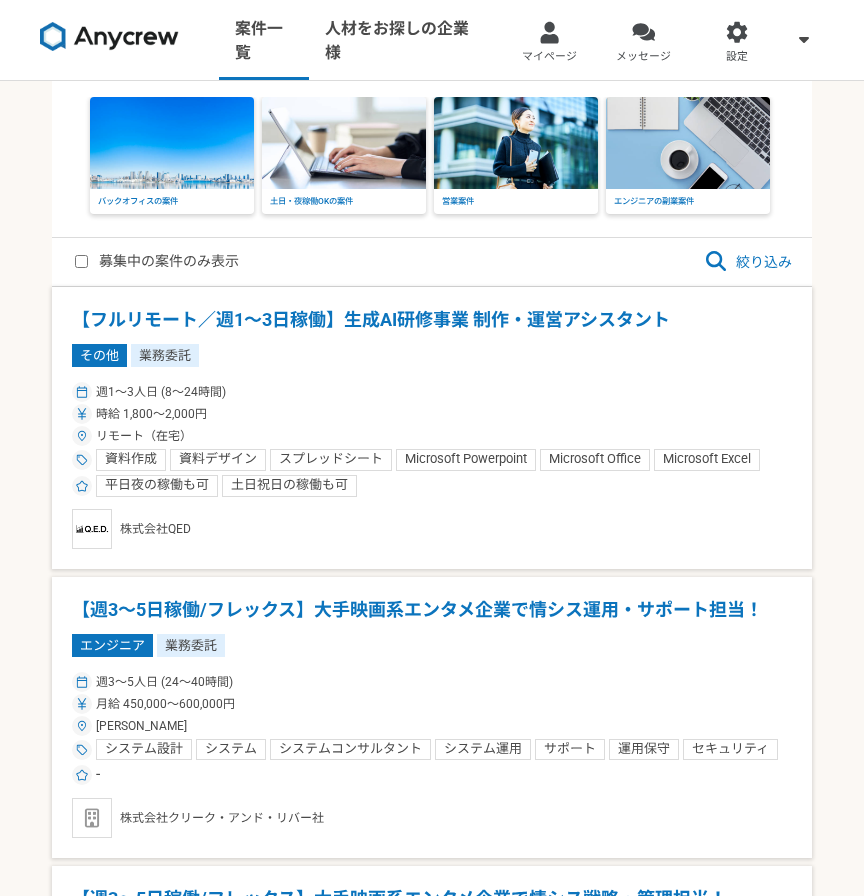 click on "絞り込み" at bounding box center (748, 262) 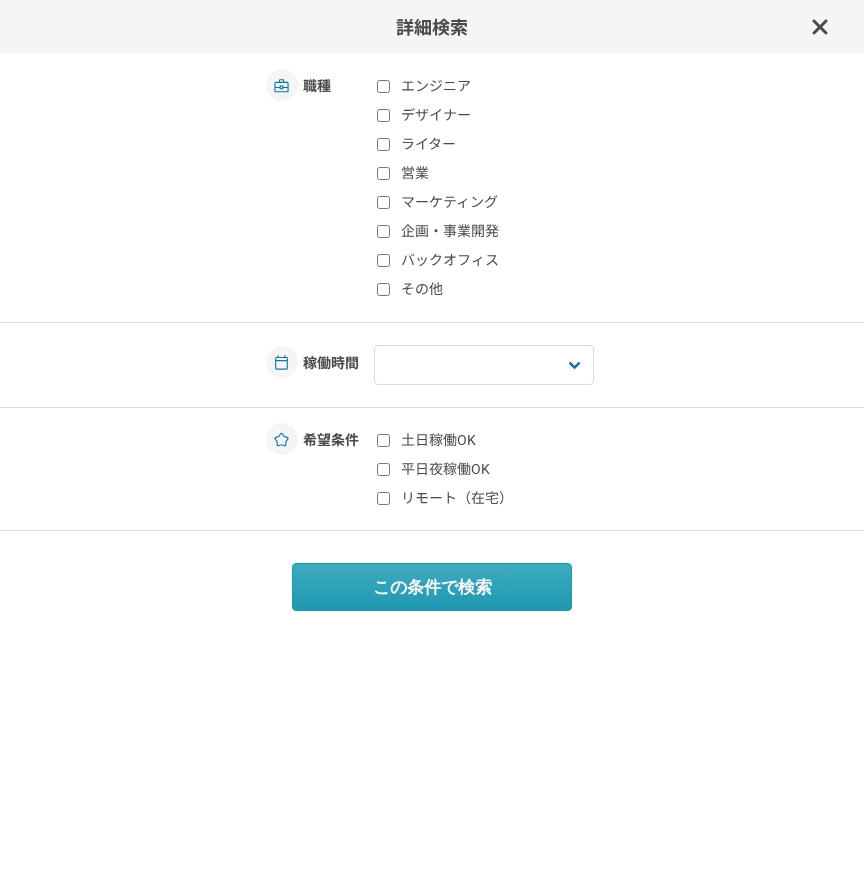 click on "マーケティング" at bounding box center (495, 202) 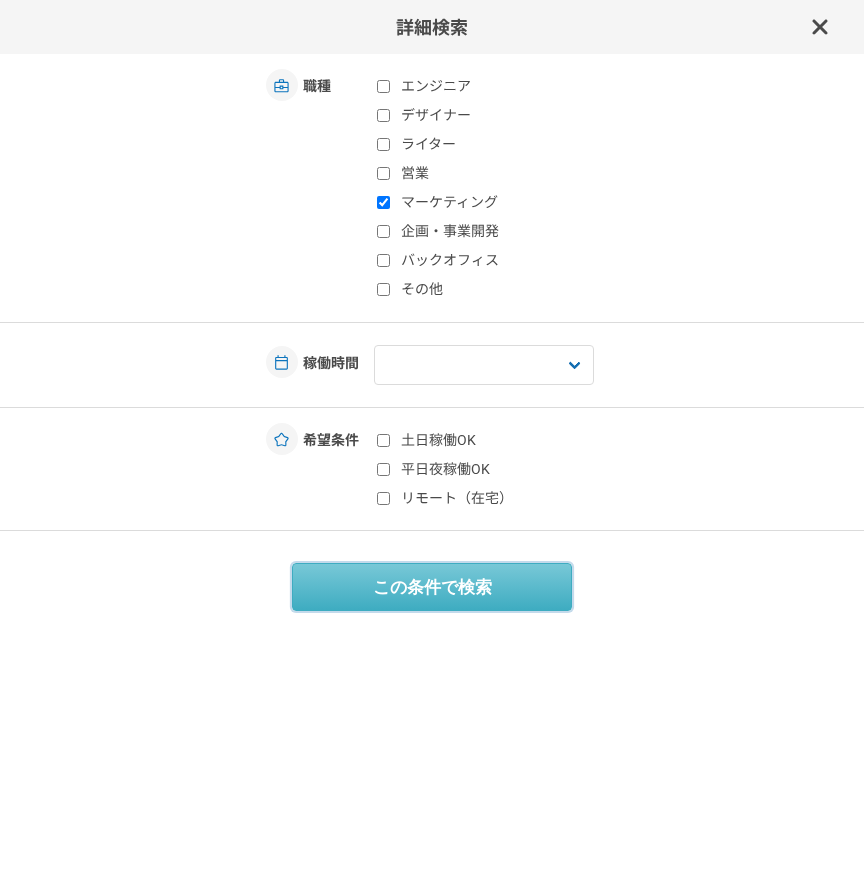 click on "この条件で検索" at bounding box center (432, 587) 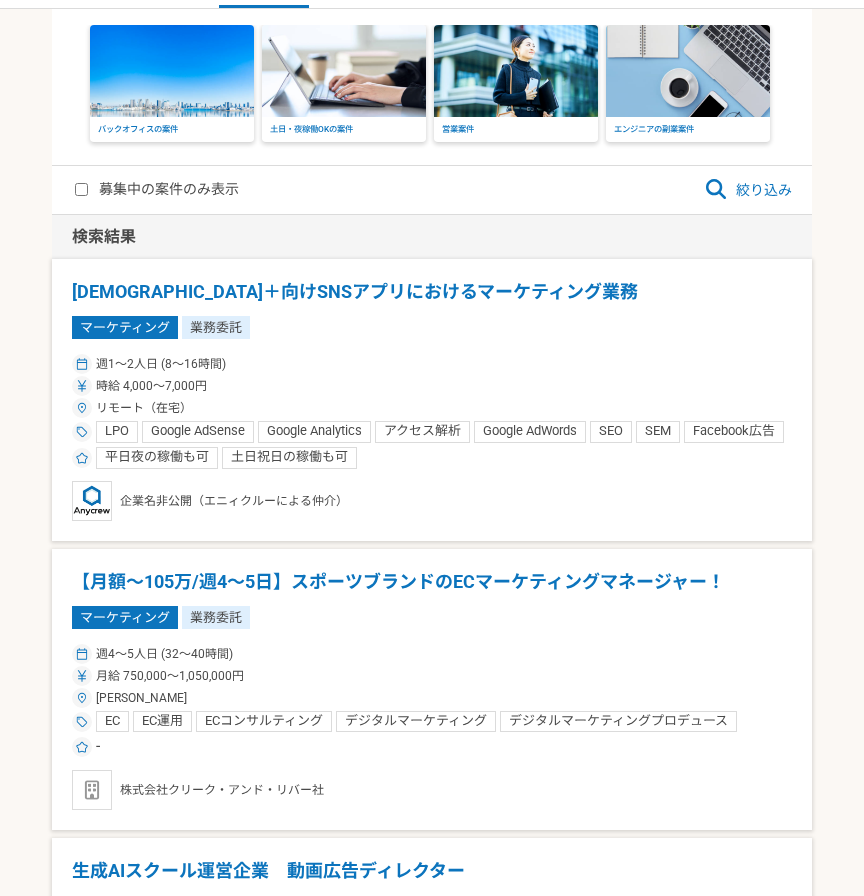 scroll, scrollTop: 86, scrollLeft: 0, axis: vertical 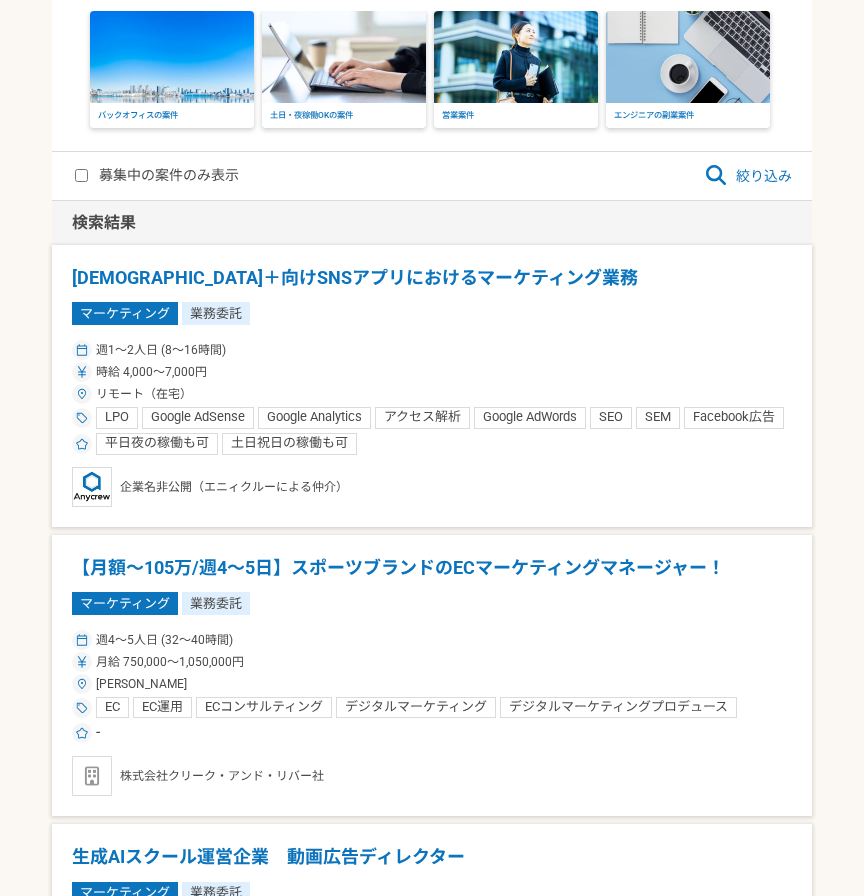 click on "LGBTQ＋向けSNSアプリにおけるマーケティング業務" at bounding box center [432, 278] 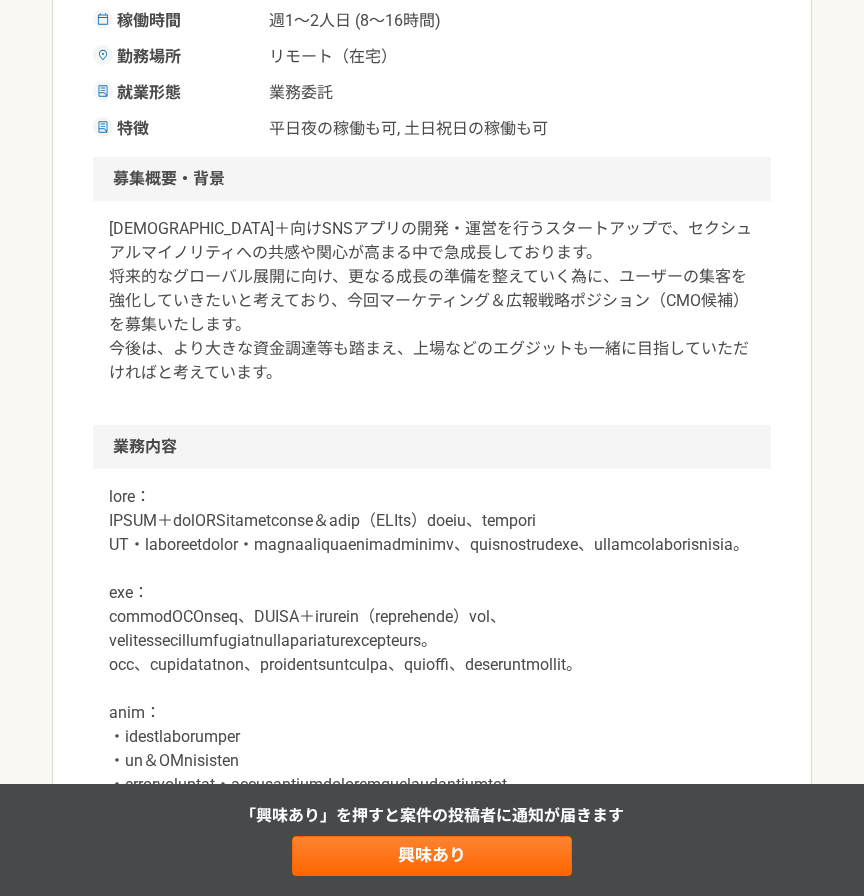 scroll, scrollTop: 476, scrollLeft: 0, axis: vertical 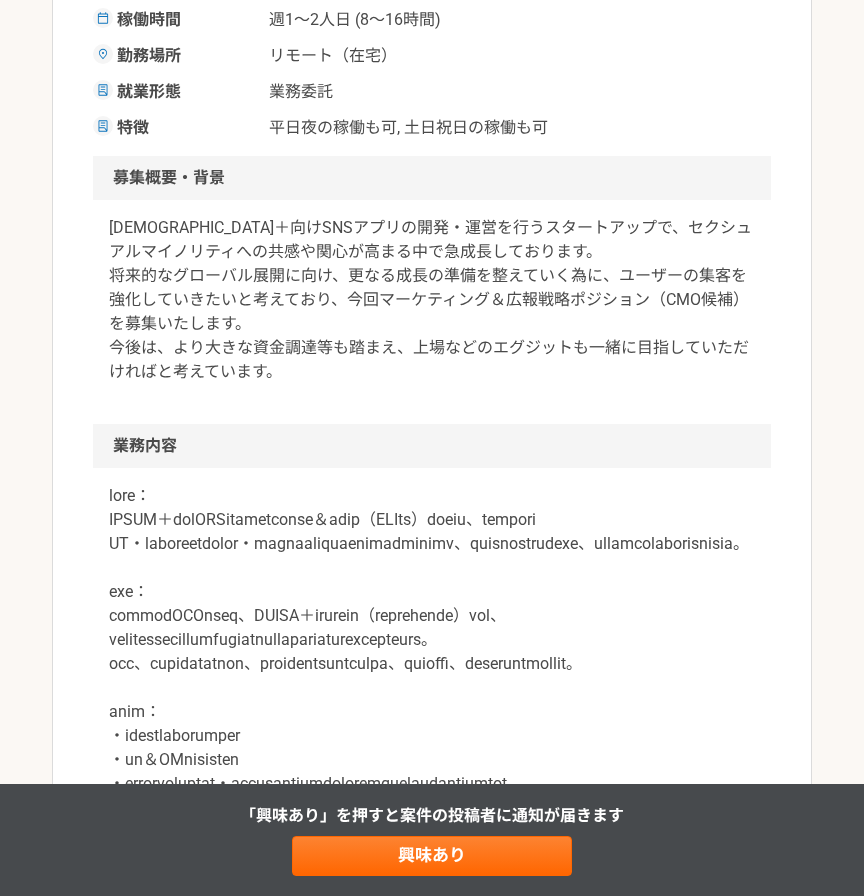 click on "LGBTQ＋向けSNSアプリの開発・運営を行うスタートアップで、セクシュアルマイノリティへの共感や関心が高まる中で急成長しております。
将来的なグローバル展開に向け、更なる成長の準備を整えていく為に、ユーザーの集客を強化していきたいと考えており、今回マーケティング＆広報戦略ポジション（CMO候補）を募集いたします。
今後は、より大きな資金調達等も踏まえ、上場などのエグジットも一緒に目指していただければと考えています。" at bounding box center (432, 300) 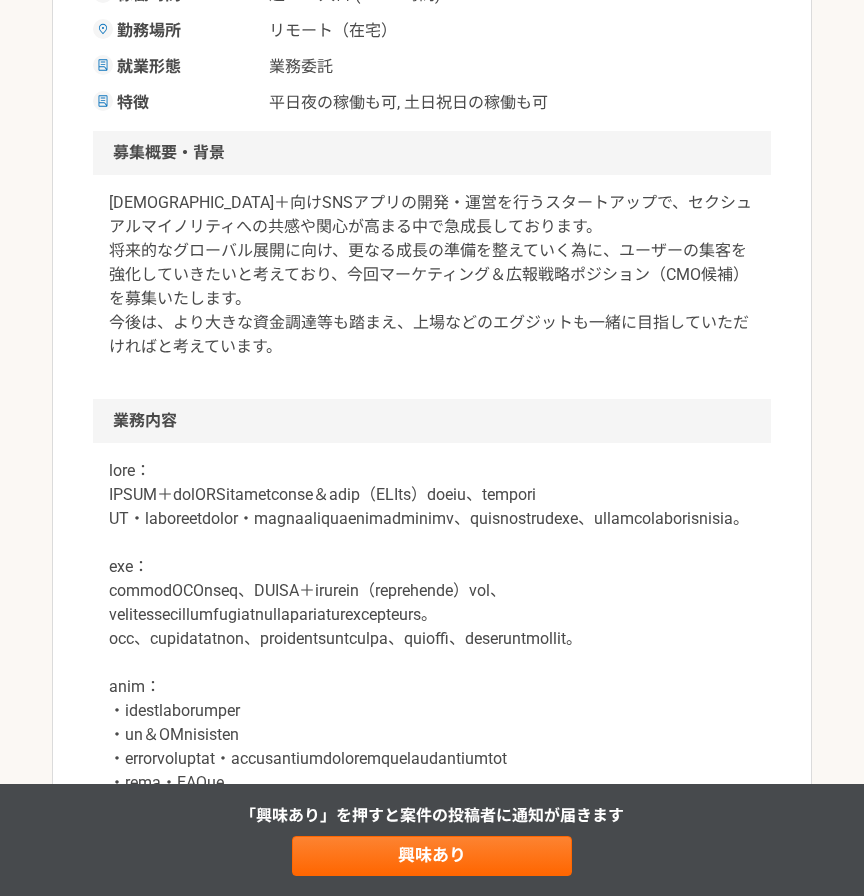 scroll, scrollTop: 511, scrollLeft: 0, axis: vertical 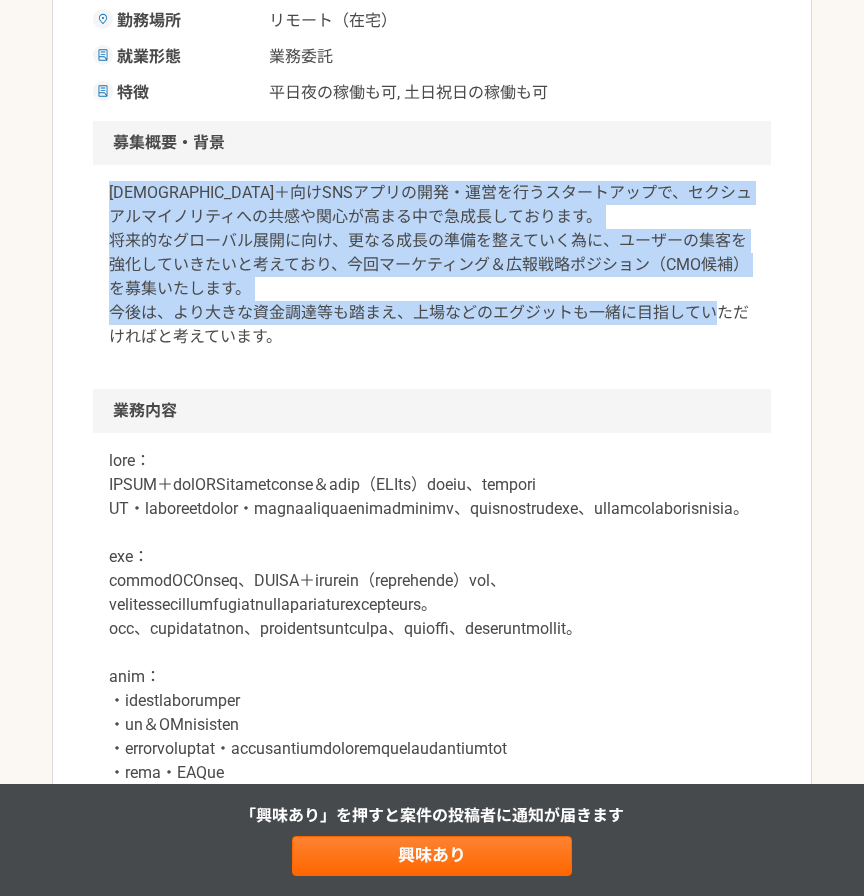 drag, startPoint x: 284, startPoint y: 294, endPoint x: 98, endPoint y: 154, distance: 232.80034 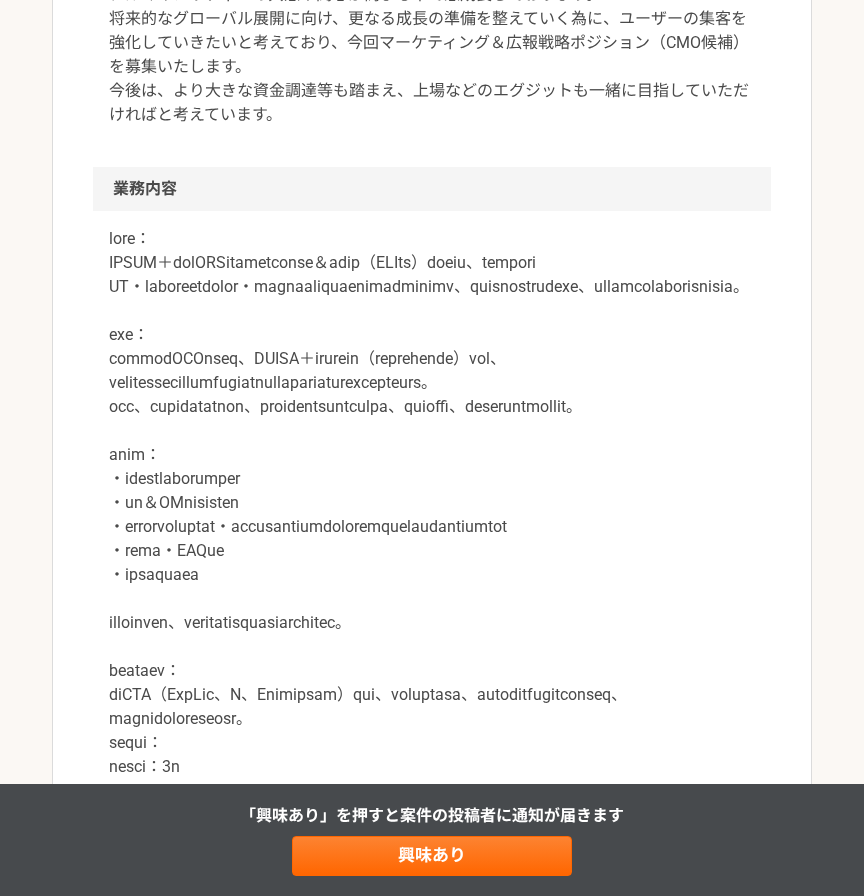 scroll, scrollTop: 755, scrollLeft: 0, axis: vertical 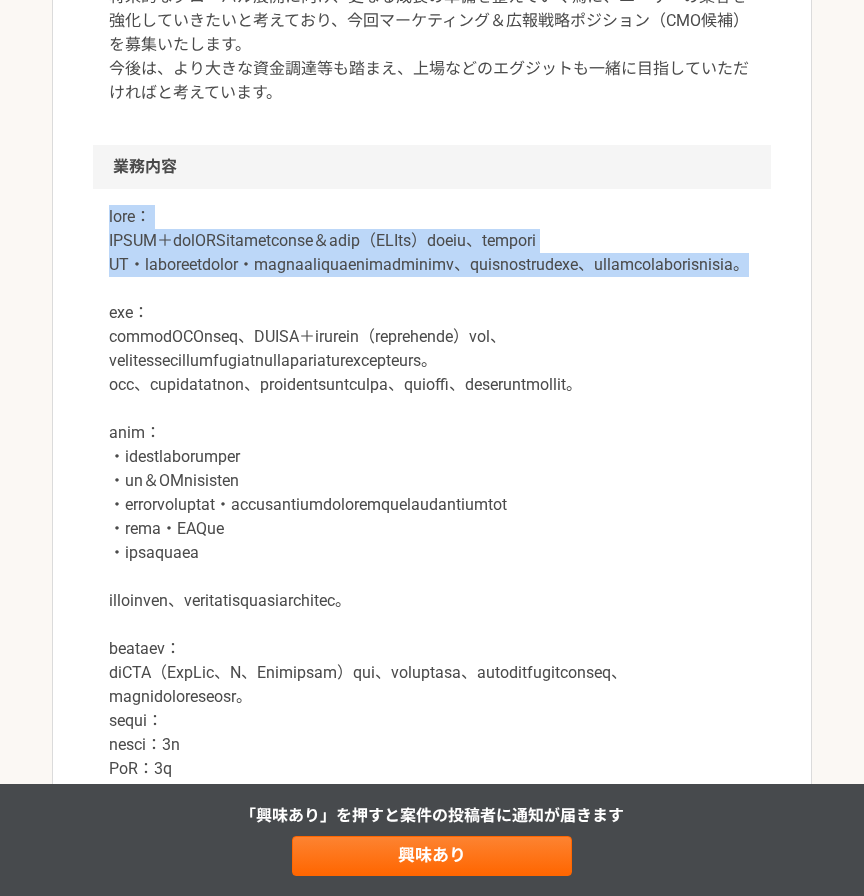 drag, startPoint x: 681, startPoint y: 269, endPoint x: 99, endPoint y: 184, distance: 588.1743 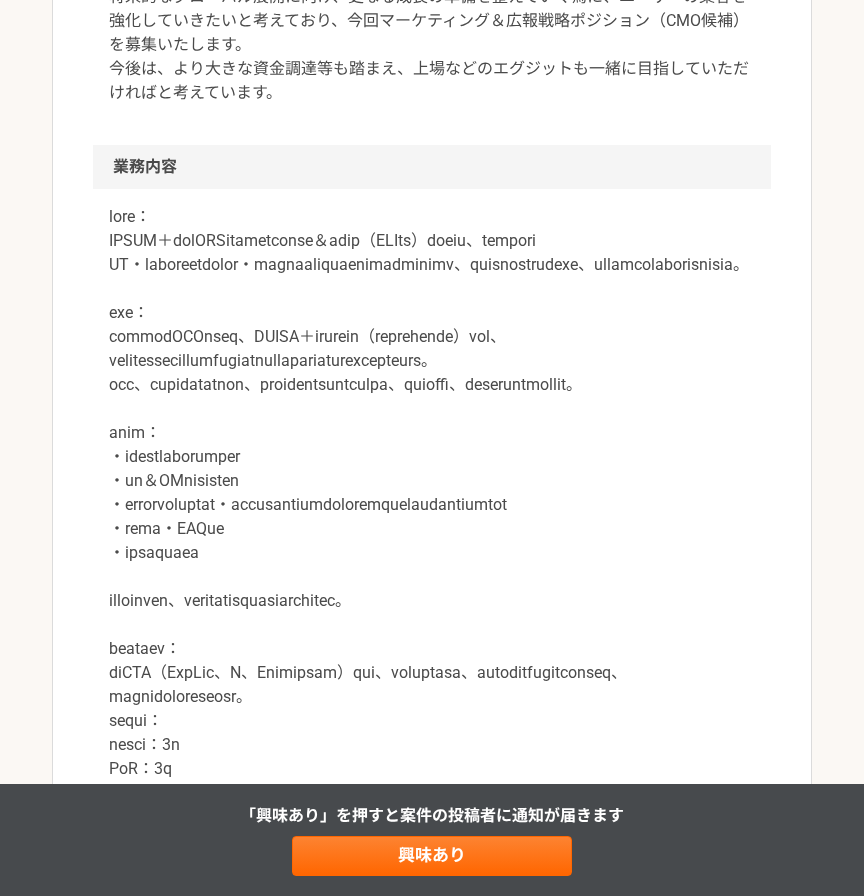 click at bounding box center [432, 505] 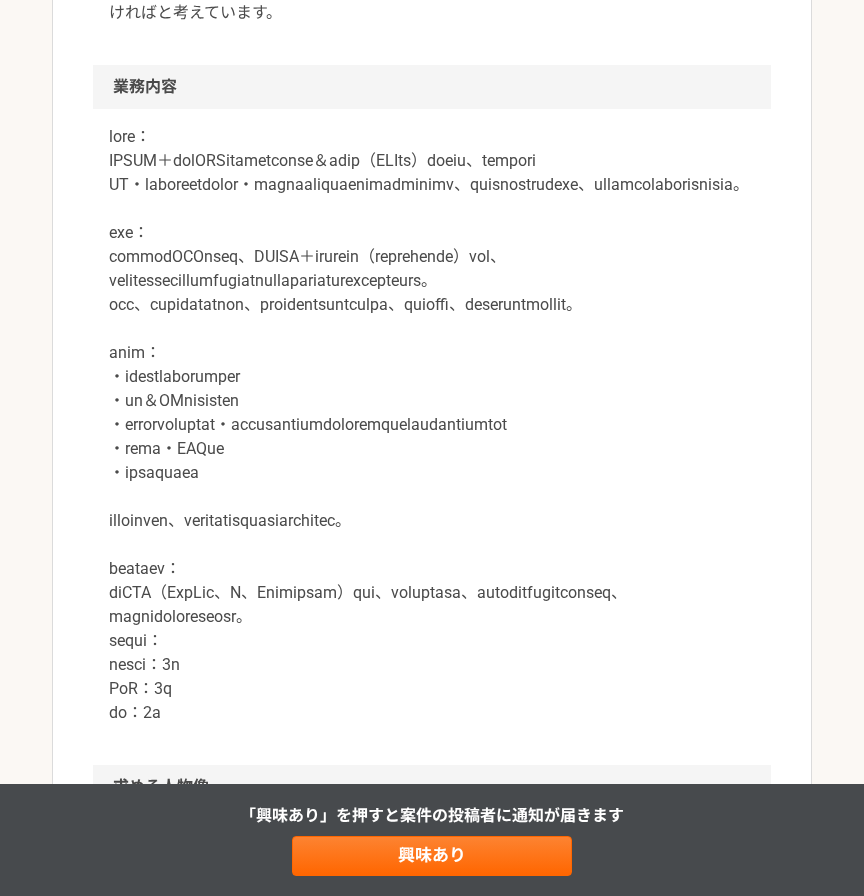 scroll, scrollTop: 851, scrollLeft: 0, axis: vertical 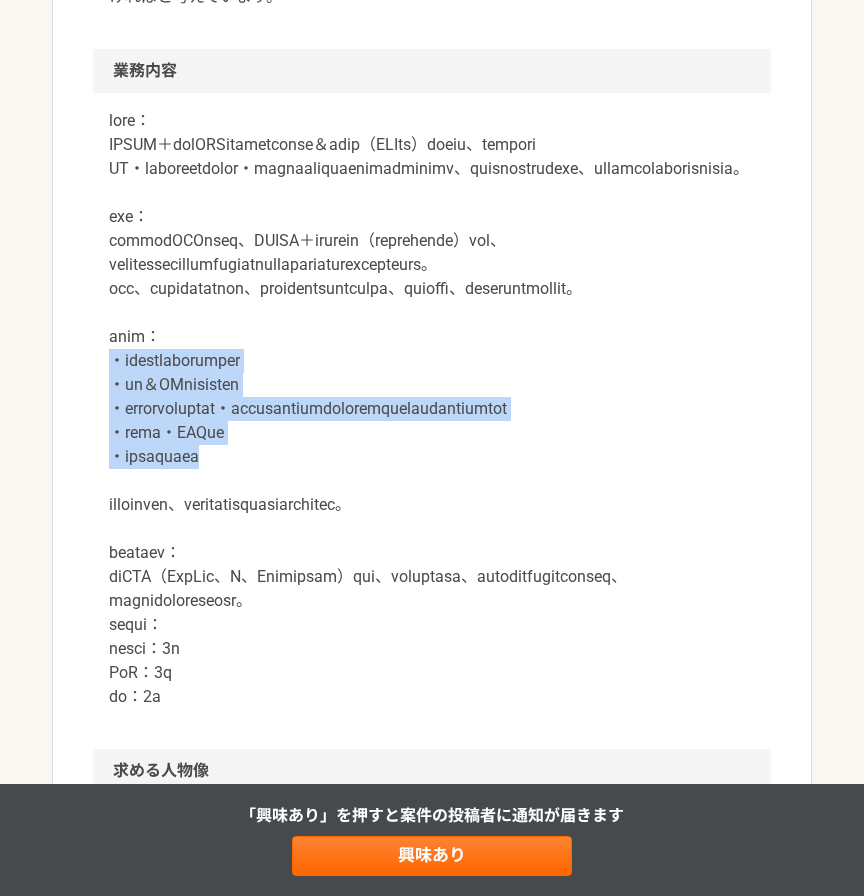 drag, startPoint x: 291, startPoint y: 534, endPoint x: 115, endPoint y: 423, distance: 208.07932 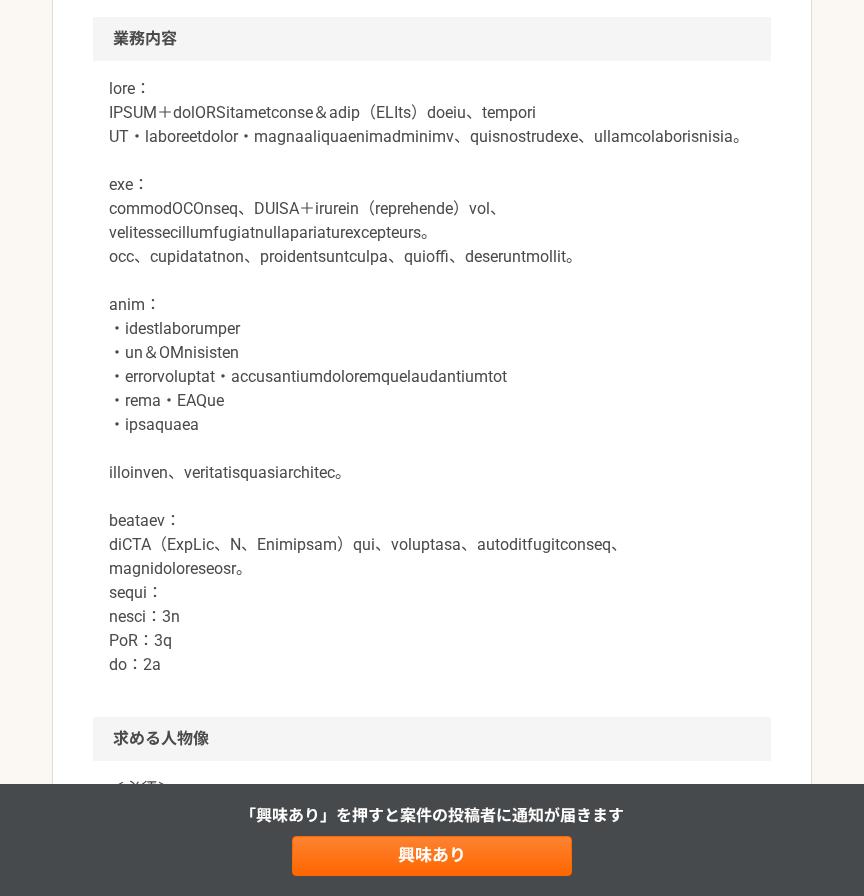 scroll, scrollTop: 895, scrollLeft: 0, axis: vertical 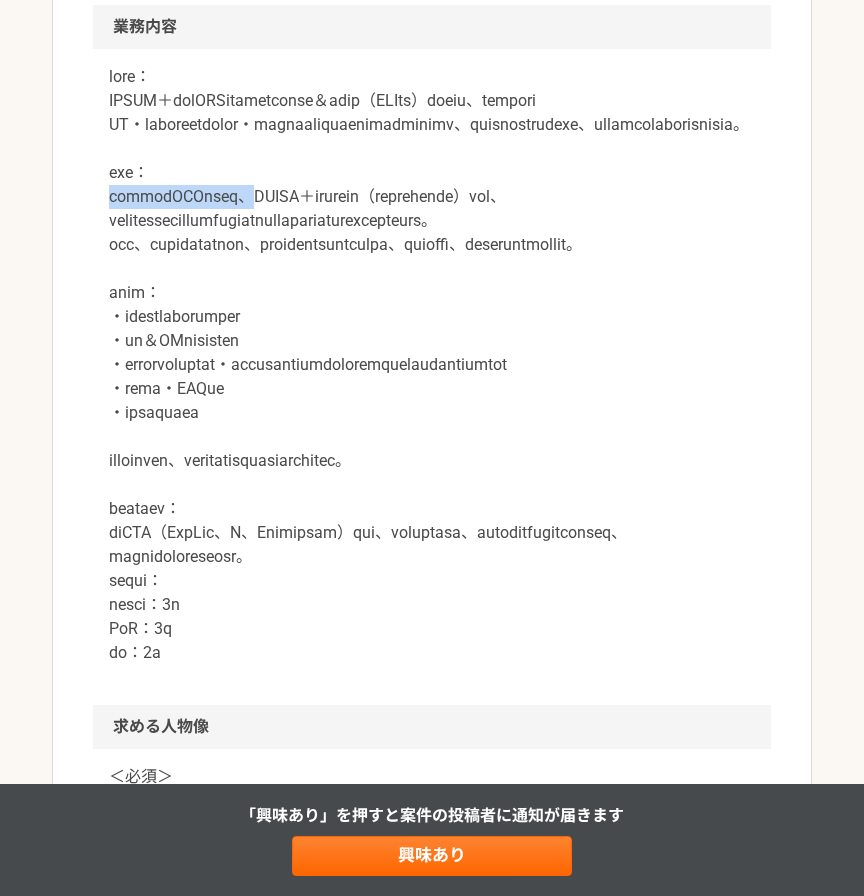 drag, startPoint x: 103, startPoint y: 212, endPoint x: 315, endPoint y: 210, distance: 212.00943 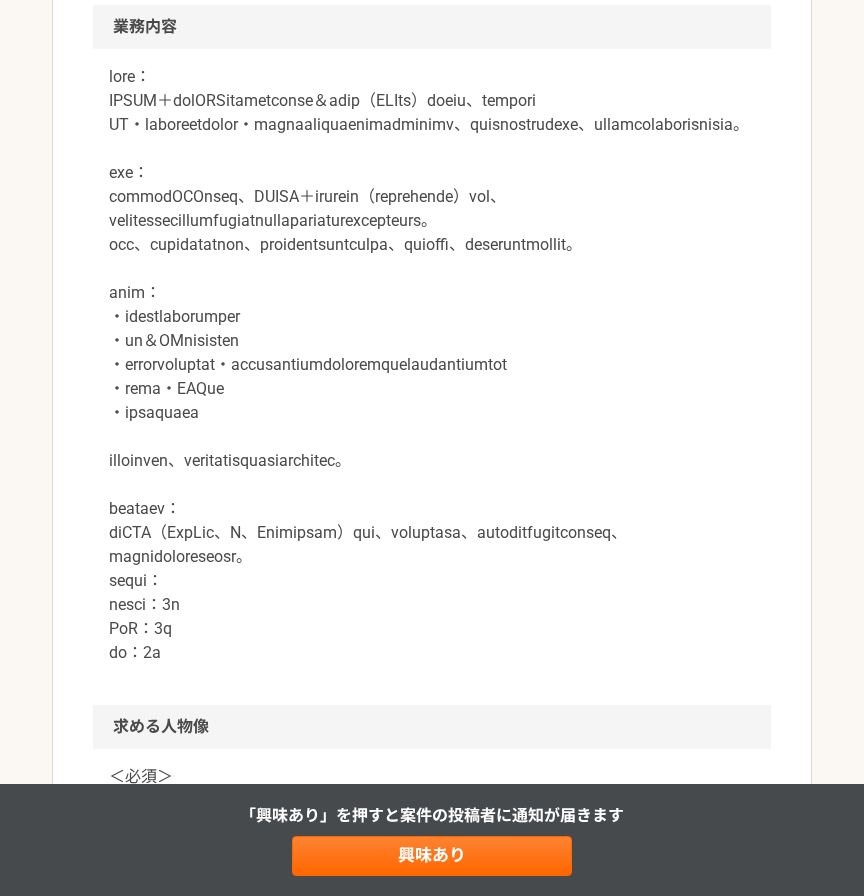 click at bounding box center [432, 365] 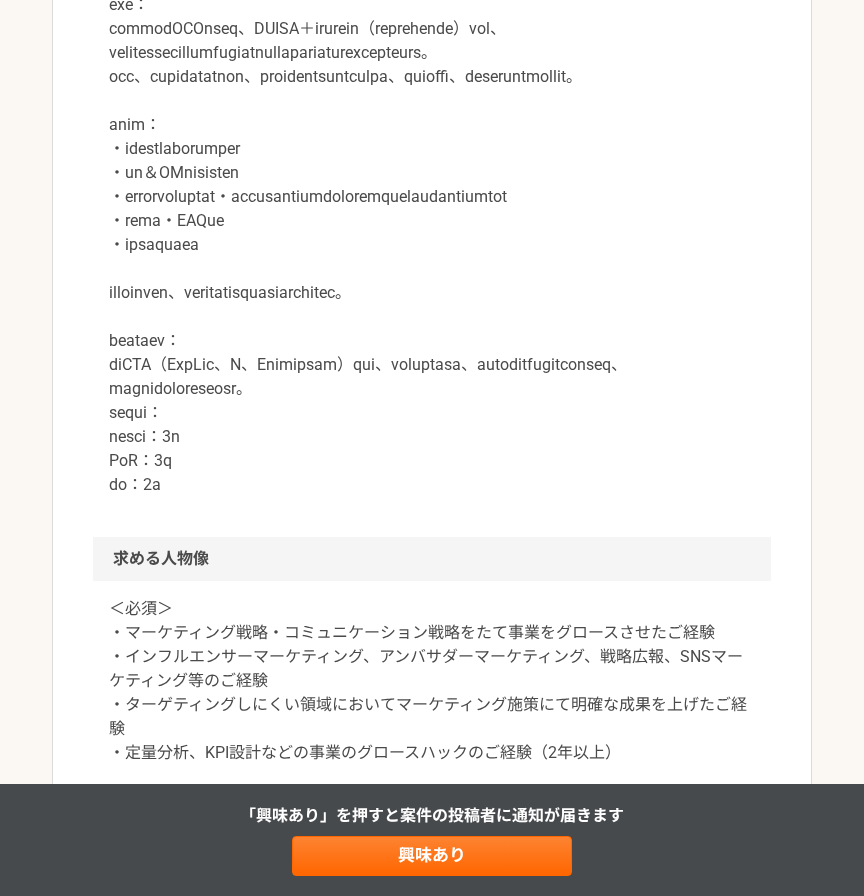 scroll, scrollTop: 1143, scrollLeft: 0, axis: vertical 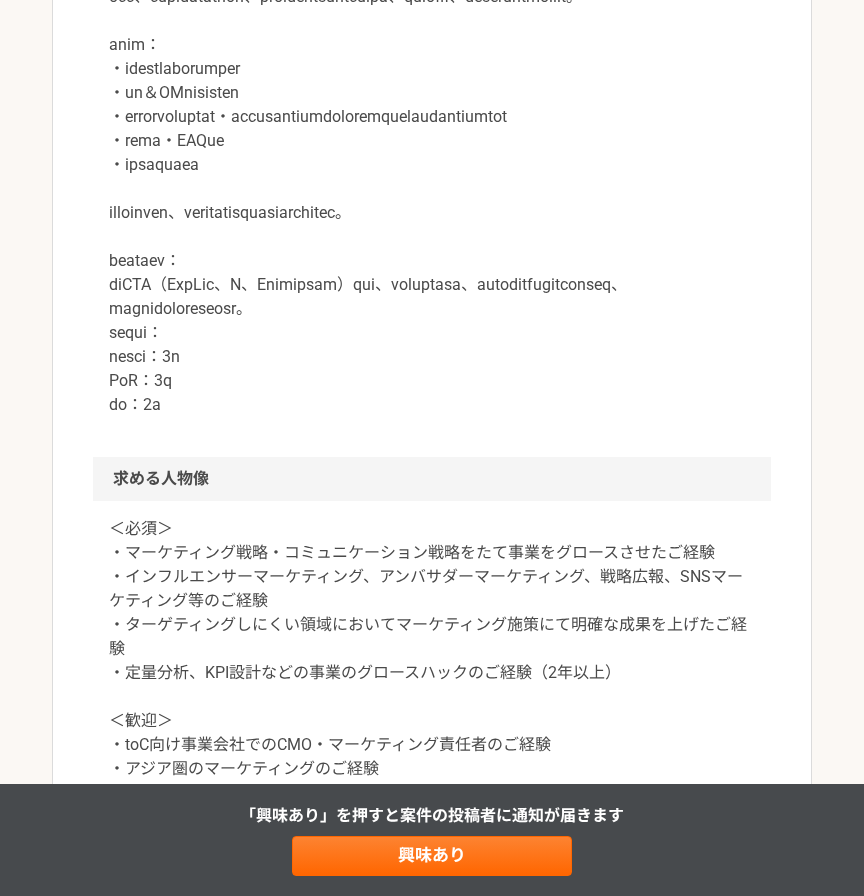 click at bounding box center (432, 117) 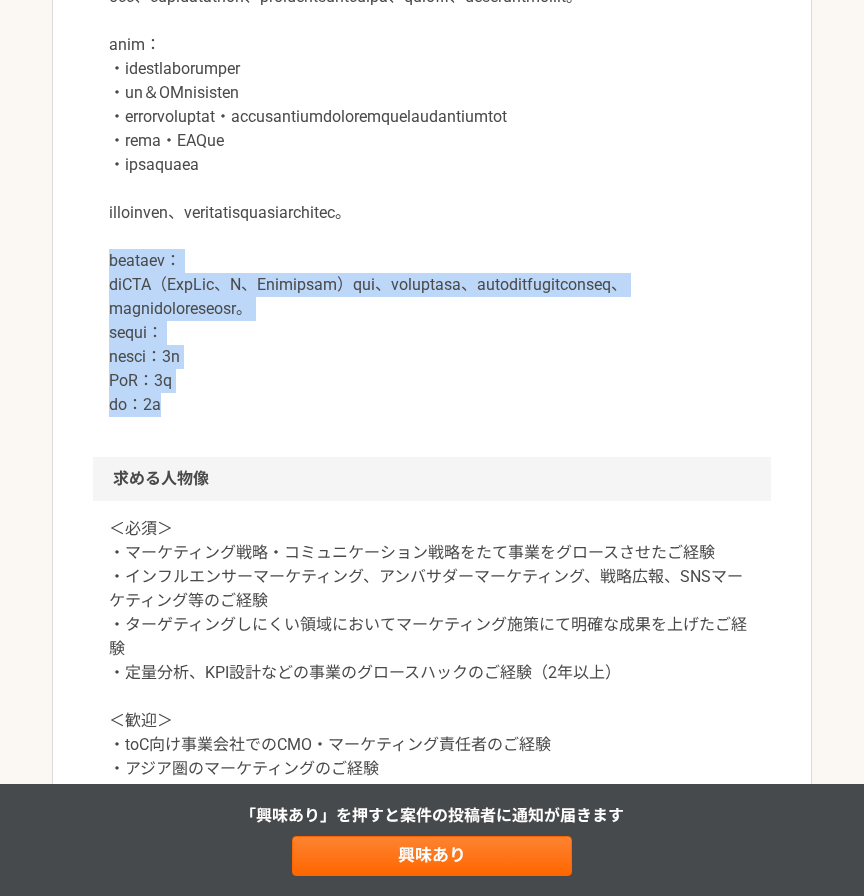 drag, startPoint x: 100, startPoint y: 342, endPoint x: 305, endPoint y: 495, distance: 255.8007 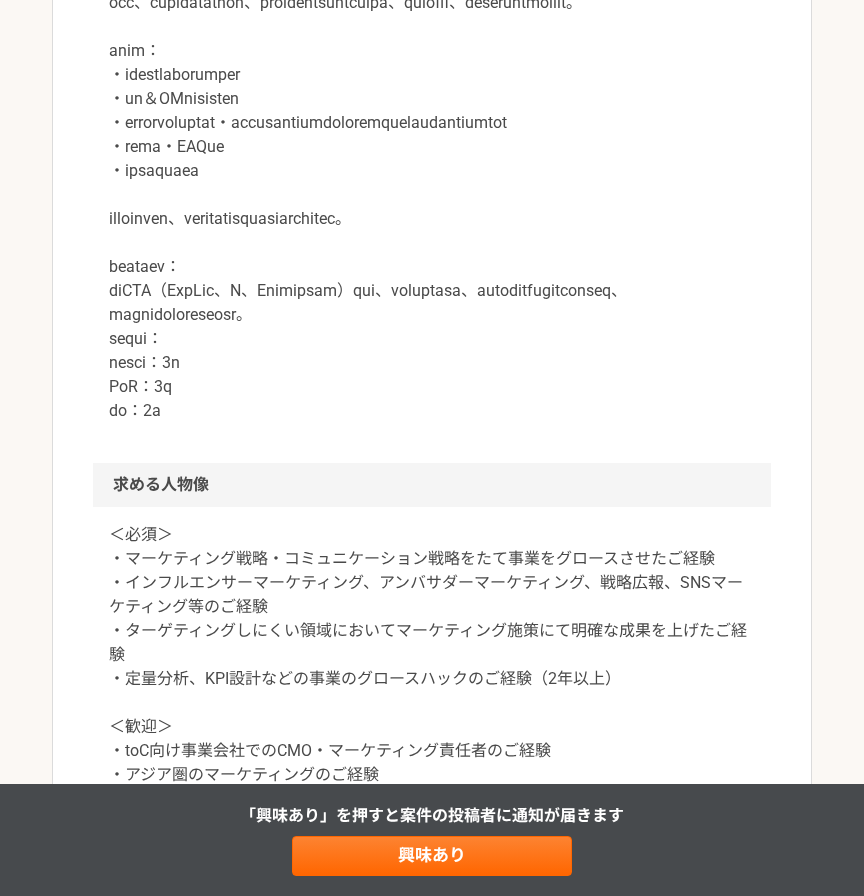 scroll, scrollTop: 1166, scrollLeft: 0, axis: vertical 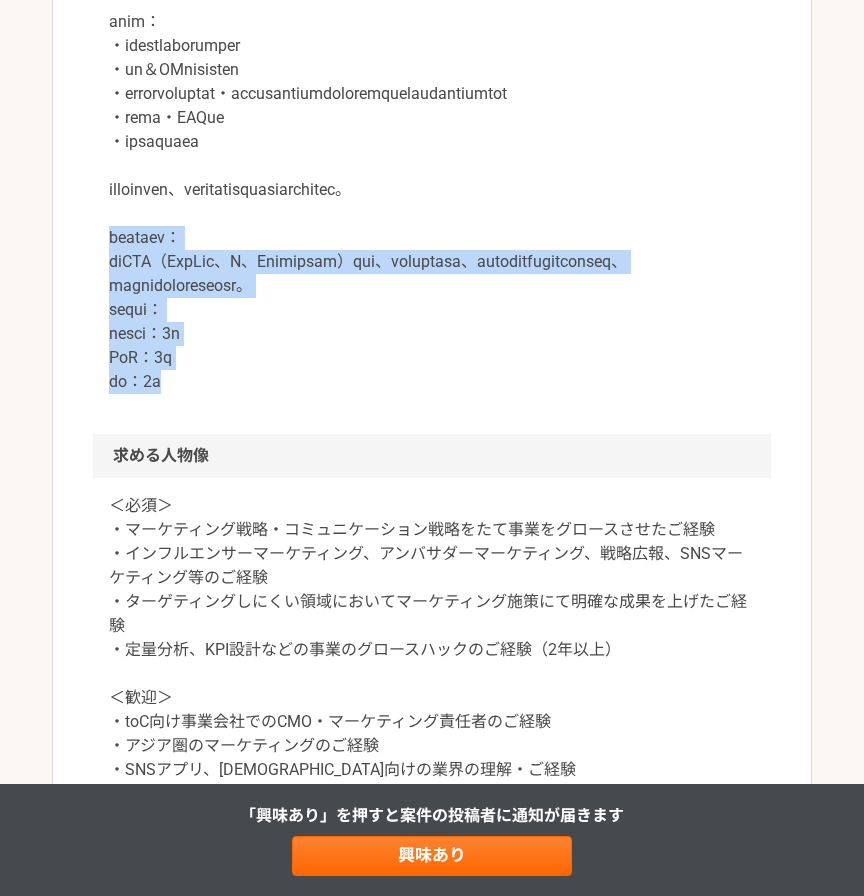 drag, startPoint x: 238, startPoint y: 466, endPoint x: 83, endPoint y: 327, distance: 208.19702 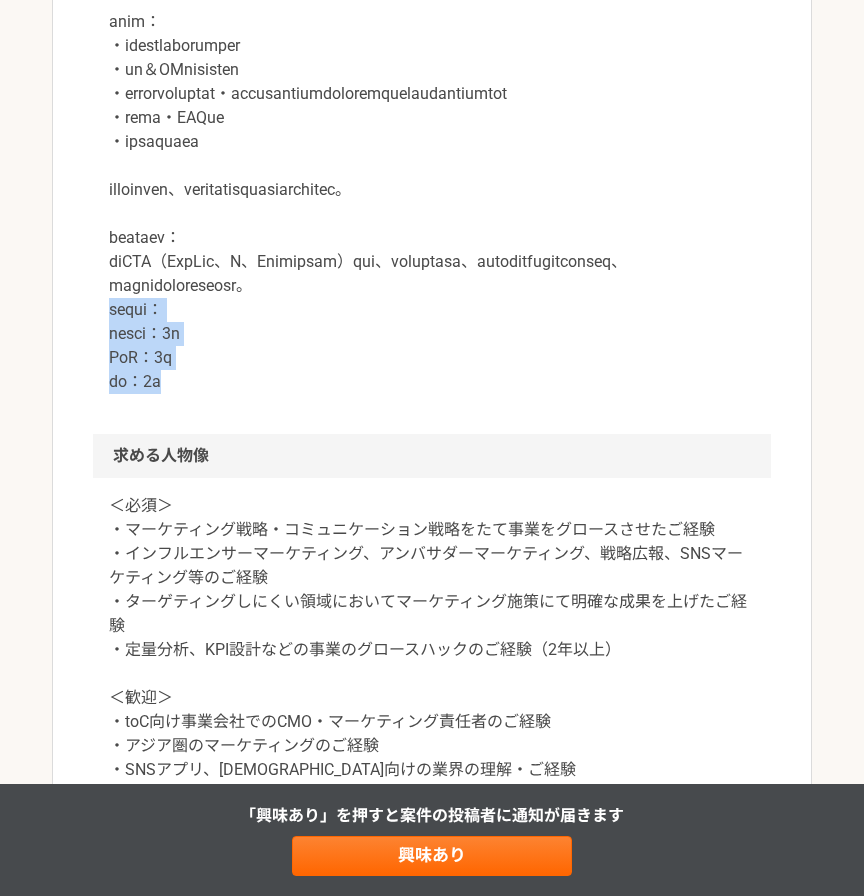drag, startPoint x: 101, startPoint y: 385, endPoint x: 286, endPoint y: 467, distance: 202.3586 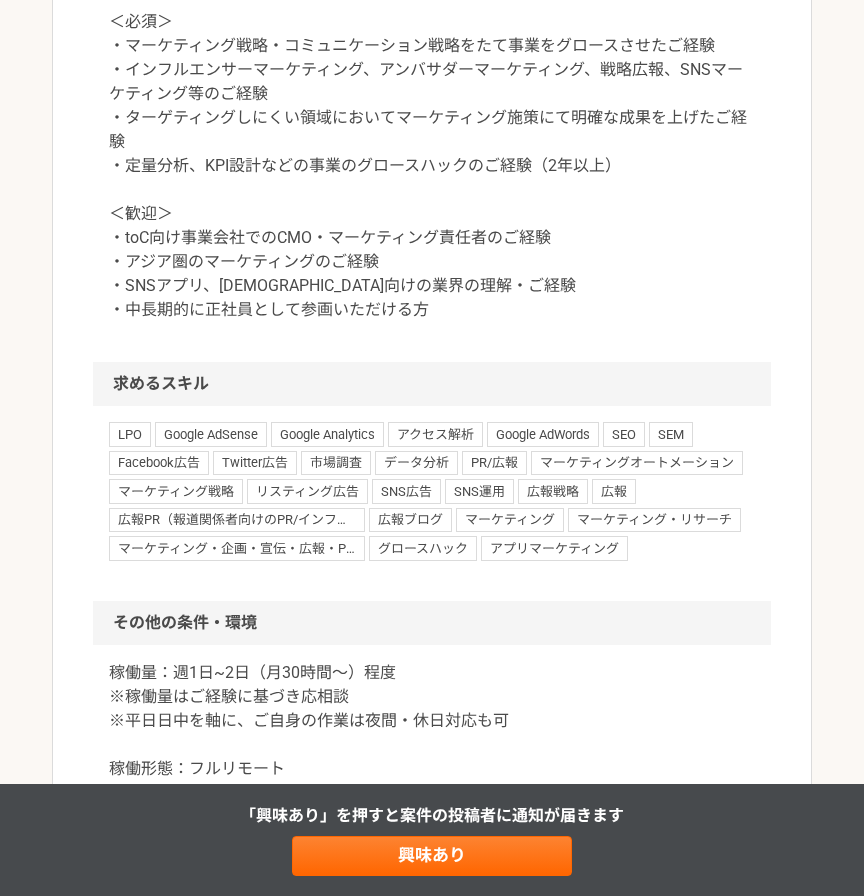 scroll, scrollTop: 1642, scrollLeft: 0, axis: vertical 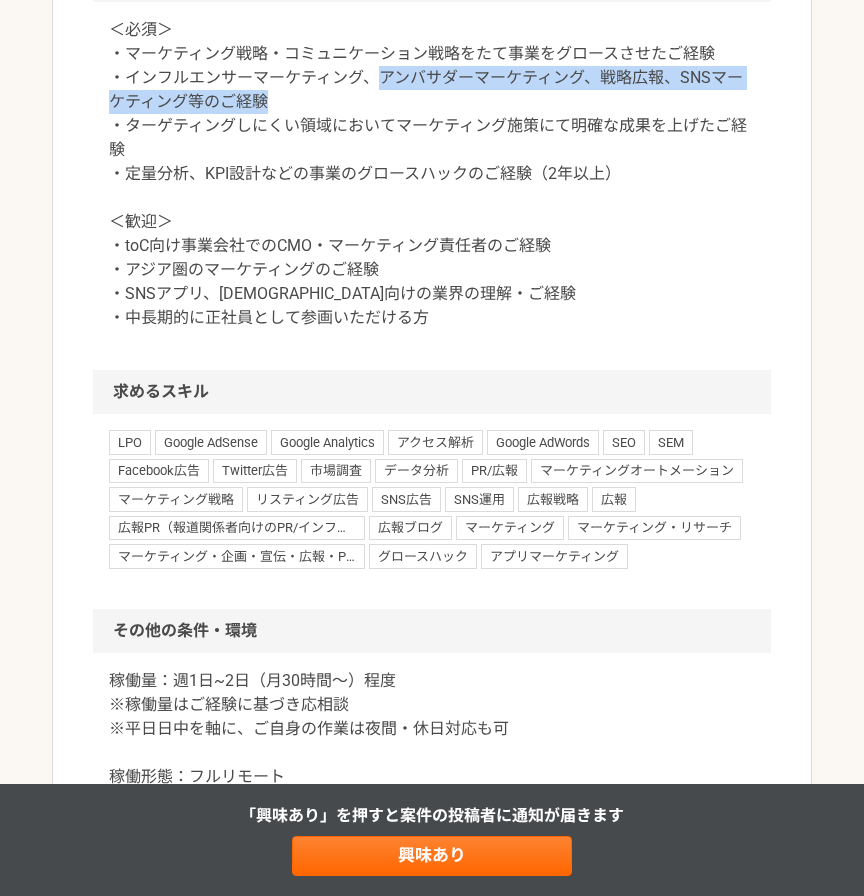 drag, startPoint x: 381, startPoint y: 161, endPoint x: 536, endPoint y: 180, distance: 156.16017 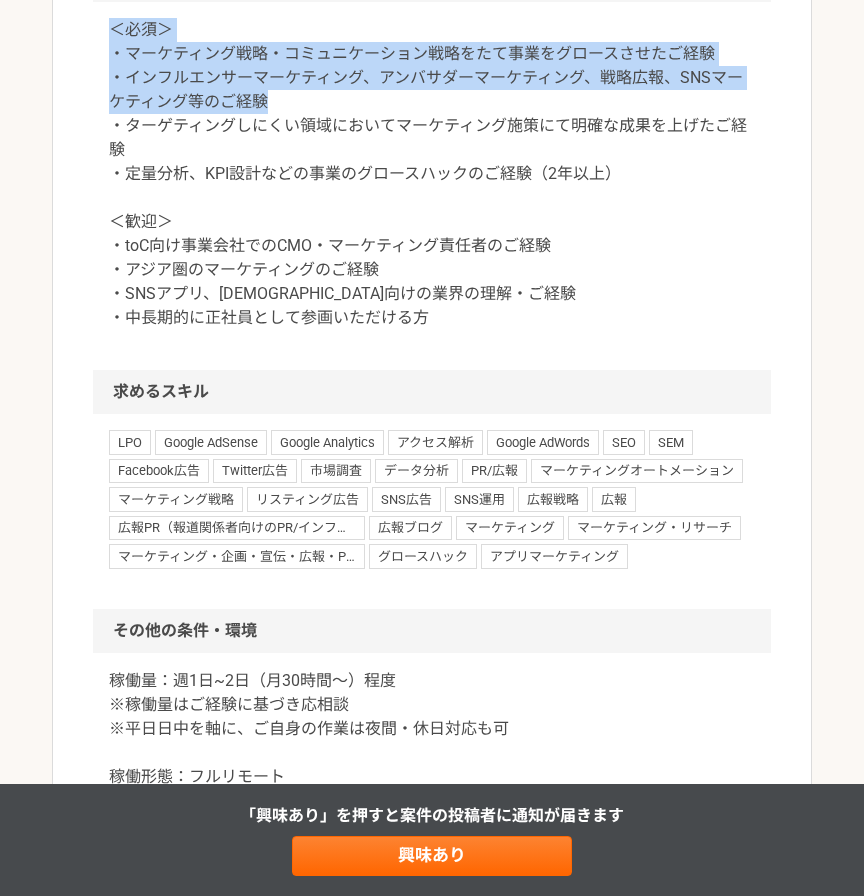 drag, startPoint x: 305, startPoint y: 184, endPoint x: 83, endPoint y: 116, distance: 232.18097 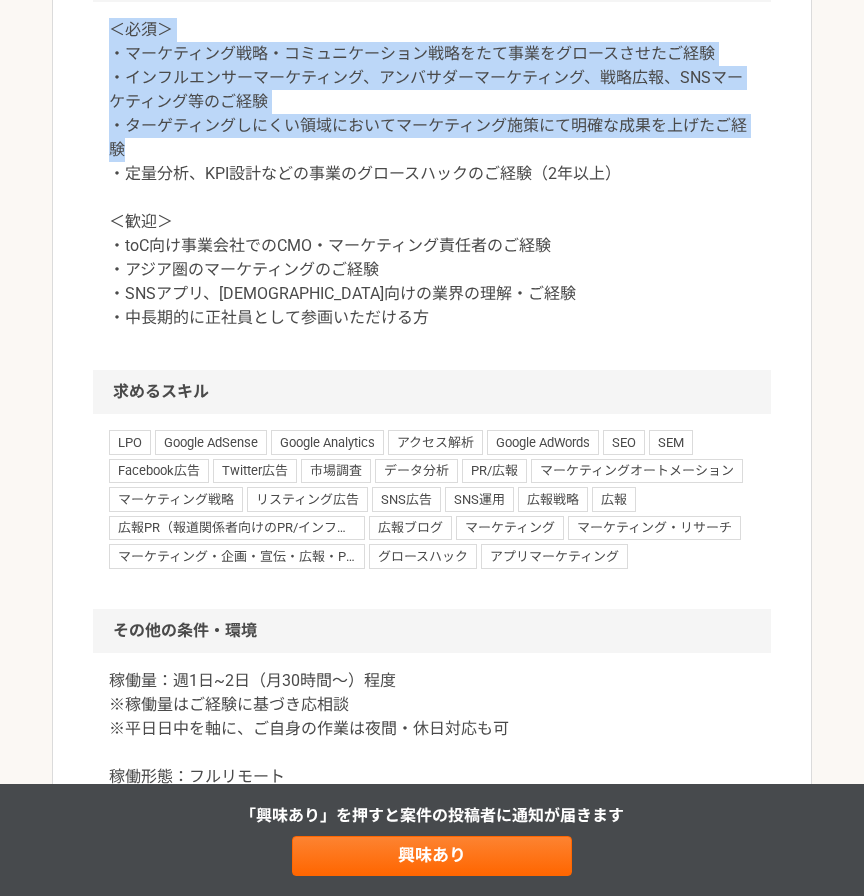 drag, startPoint x: 84, startPoint y: 119, endPoint x: 213, endPoint y: 239, distance: 176.18456 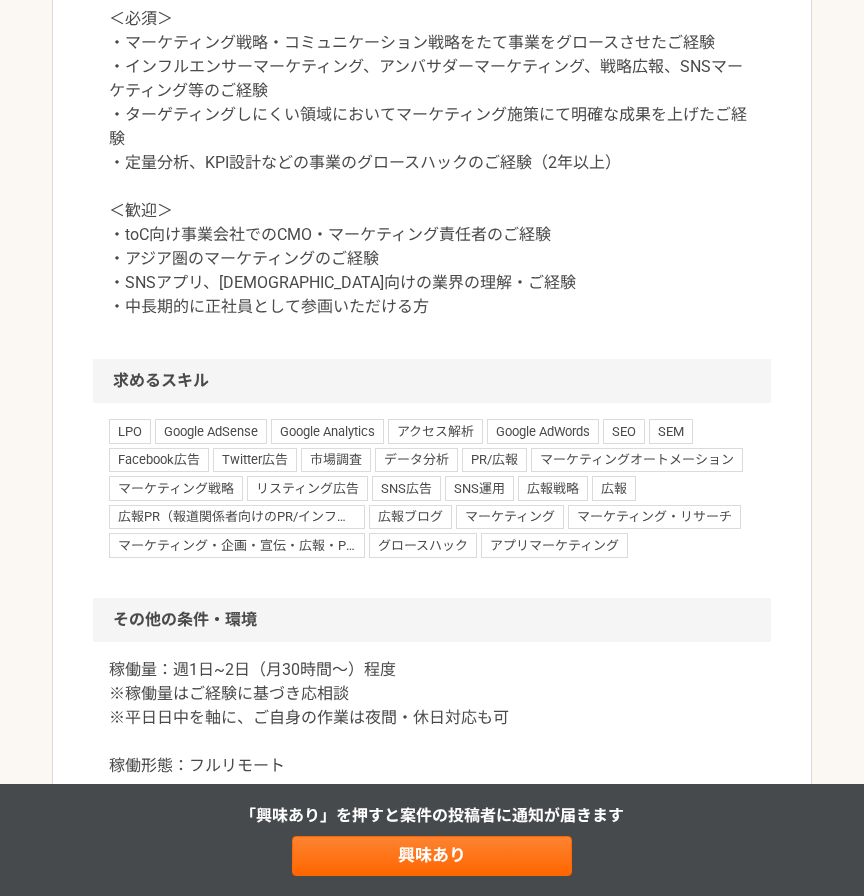 scroll, scrollTop: 1656, scrollLeft: 0, axis: vertical 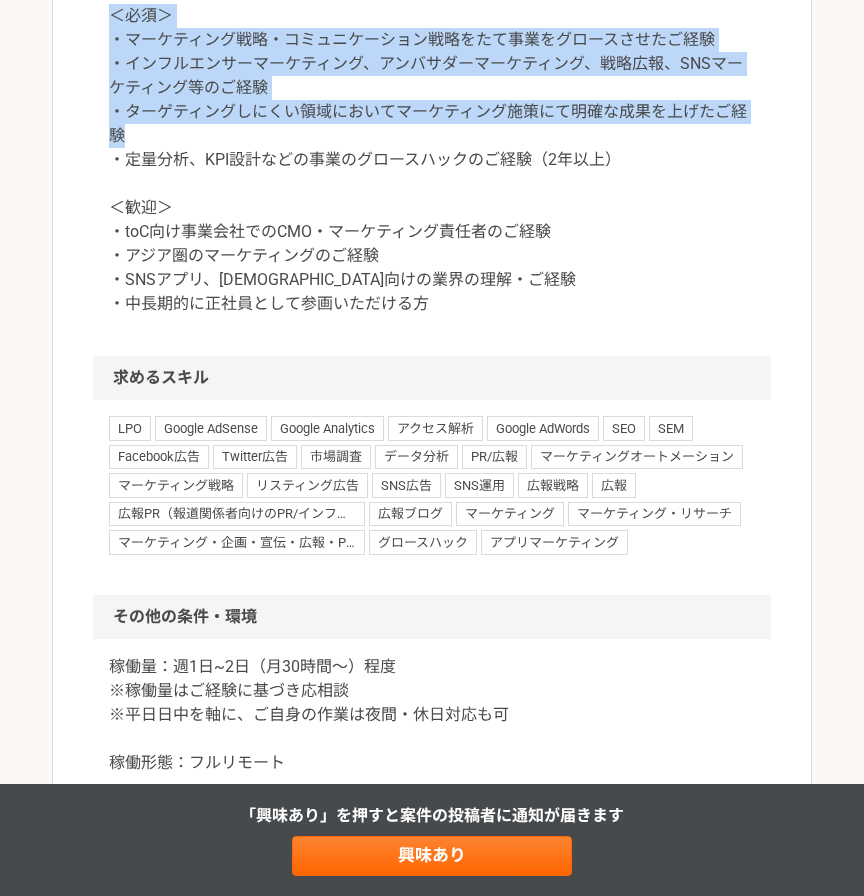 drag, startPoint x: 145, startPoint y: 219, endPoint x: 85, endPoint y: 106, distance: 127.94139 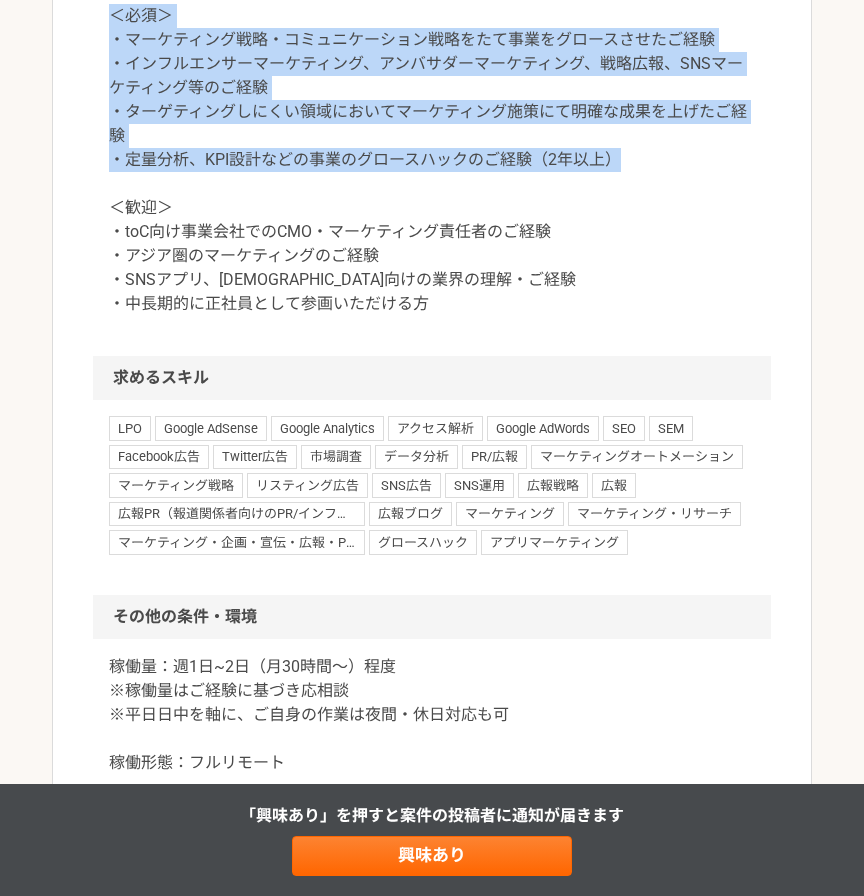drag, startPoint x: 85, startPoint y: 106, endPoint x: 624, endPoint y: 235, distance: 554.222 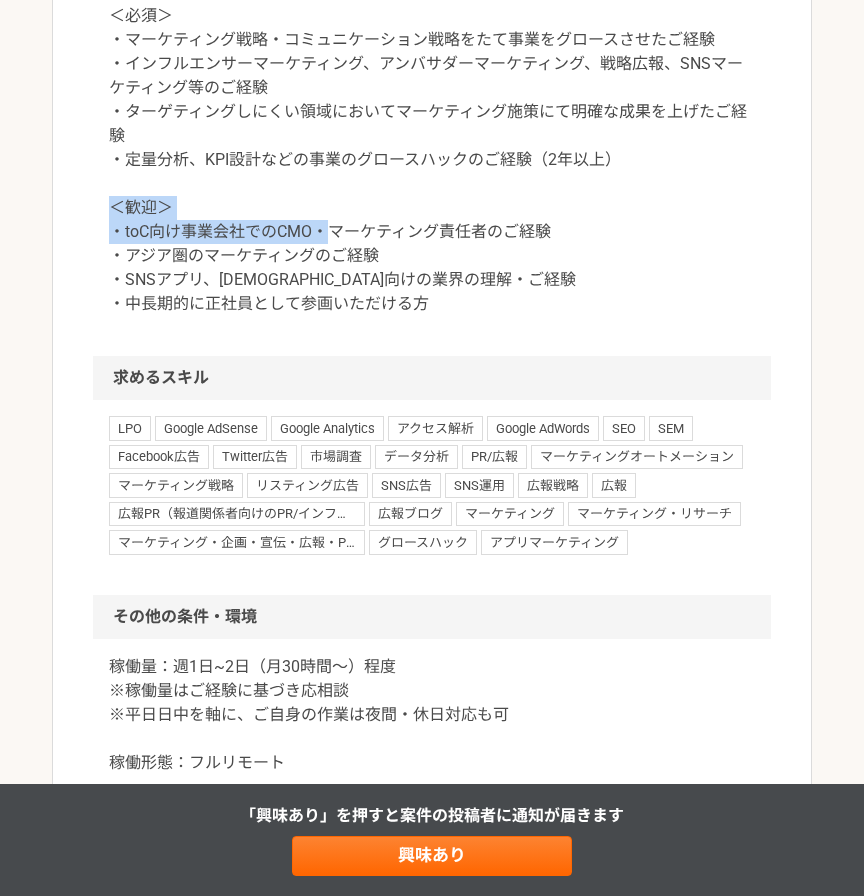 drag, startPoint x: 91, startPoint y: 298, endPoint x: 324, endPoint y: 313, distance: 233.48233 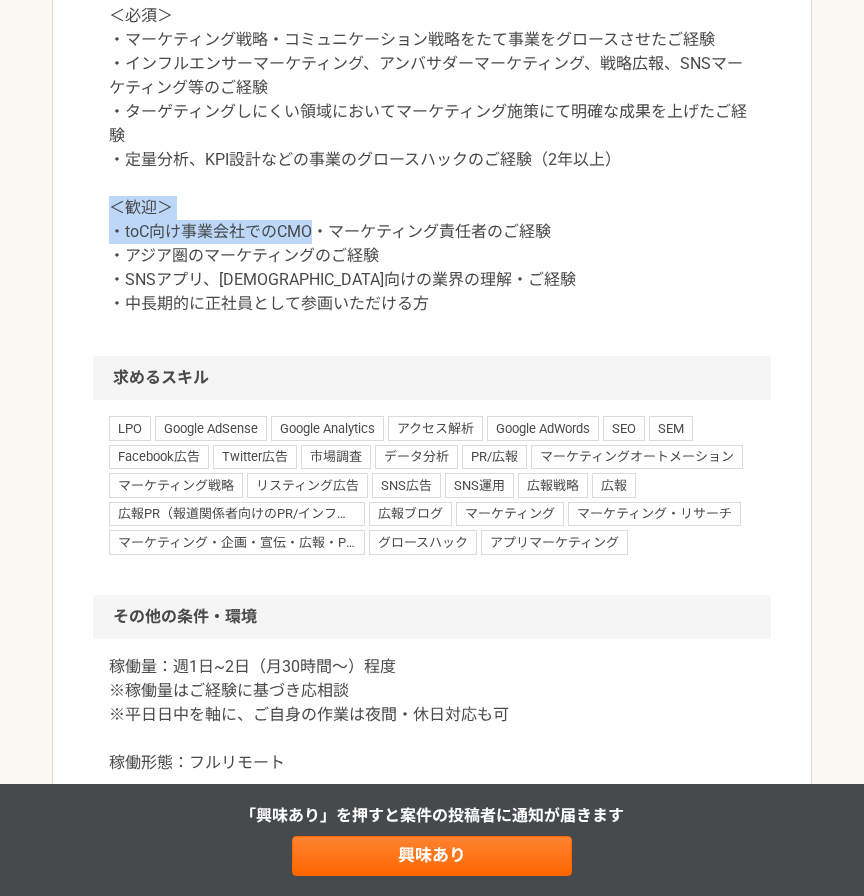 drag, startPoint x: 315, startPoint y: 314, endPoint x: 84, endPoint y: 295, distance: 231.78008 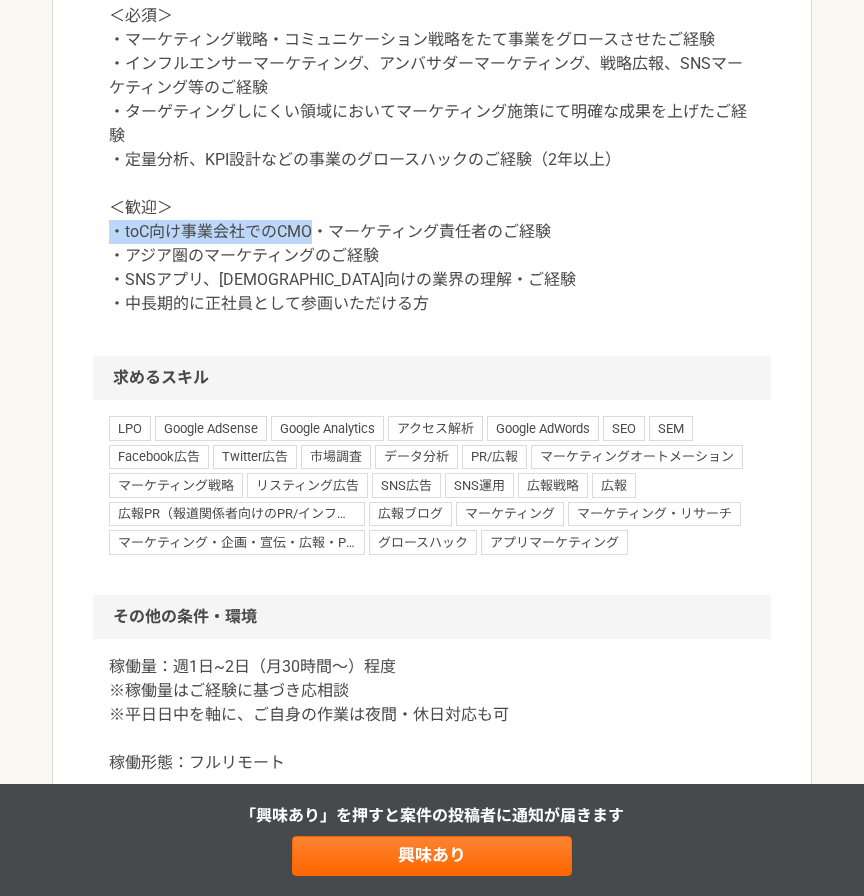 drag, startPoint x: 98, startPoint y: 309, endPoint x: 311, endPoint y: 309, distance: 213 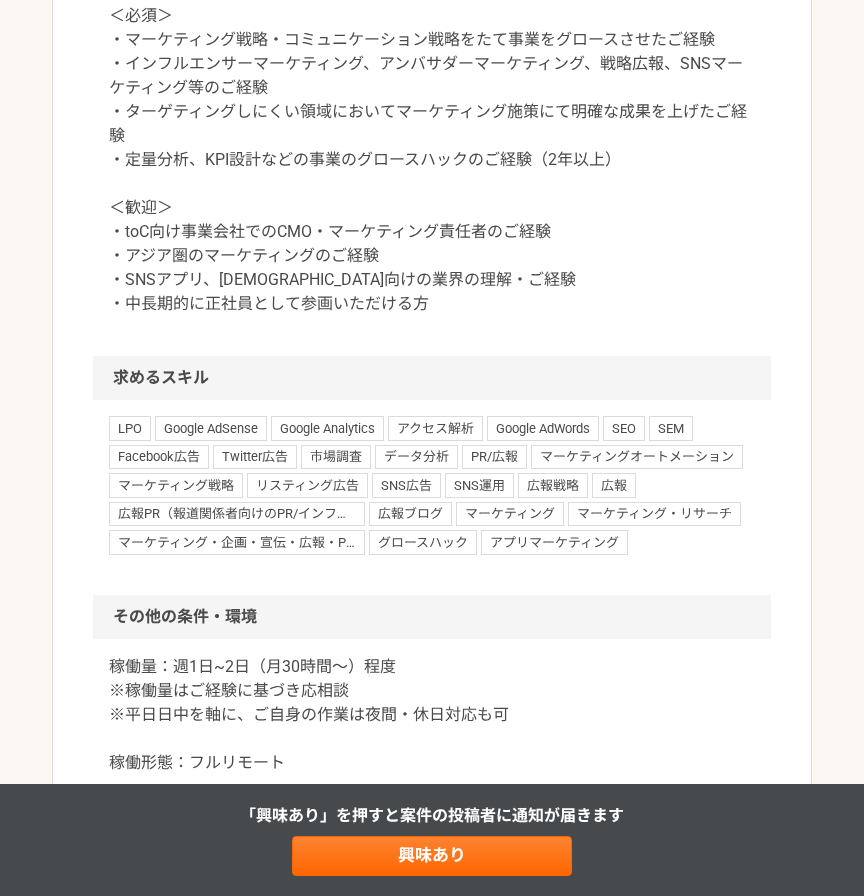 click on "＜必須＞
・マーケティング戦略・コミュニケーション戦略をたて事業をグロースさせたご経験
・インフルエンサーマーケティング、アンバサダーマーケティング、戦略広報、SNSマーケティング等のご経験
・ターゲティングしにくい領域においてマーケティング施策にて明確な成果を上げたご経験
・定量分析、KPI設計などの事業のグロースハックのご経験（2年以上）
＜歓迎＞
・toC向け事業会社でのCMO・マーケティング責任者のご経験
・アジア圏のマーケティングのご経験
・SNSアプリ、LGBT向けの業界の理解・ご経験
・中長期的に正社員として参画いただける方" at bounding box center [432, 160] 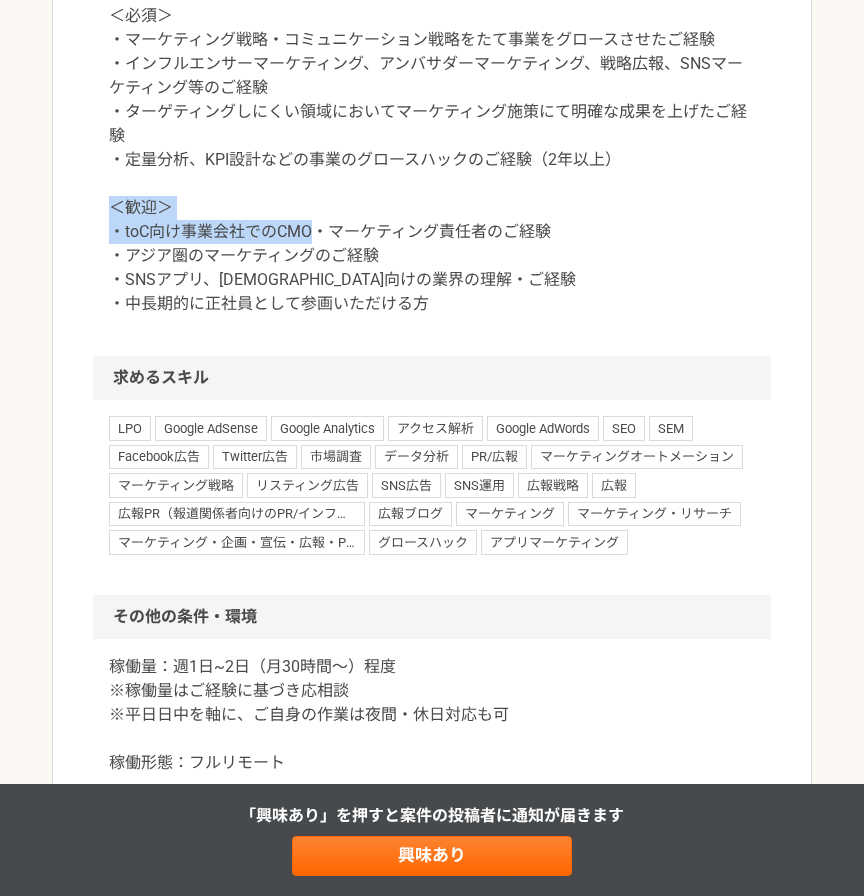 drag, startPoint x: 315, startPoint y: 312, endPoint x: 101, endPoint y: 289, distance: 215.23244 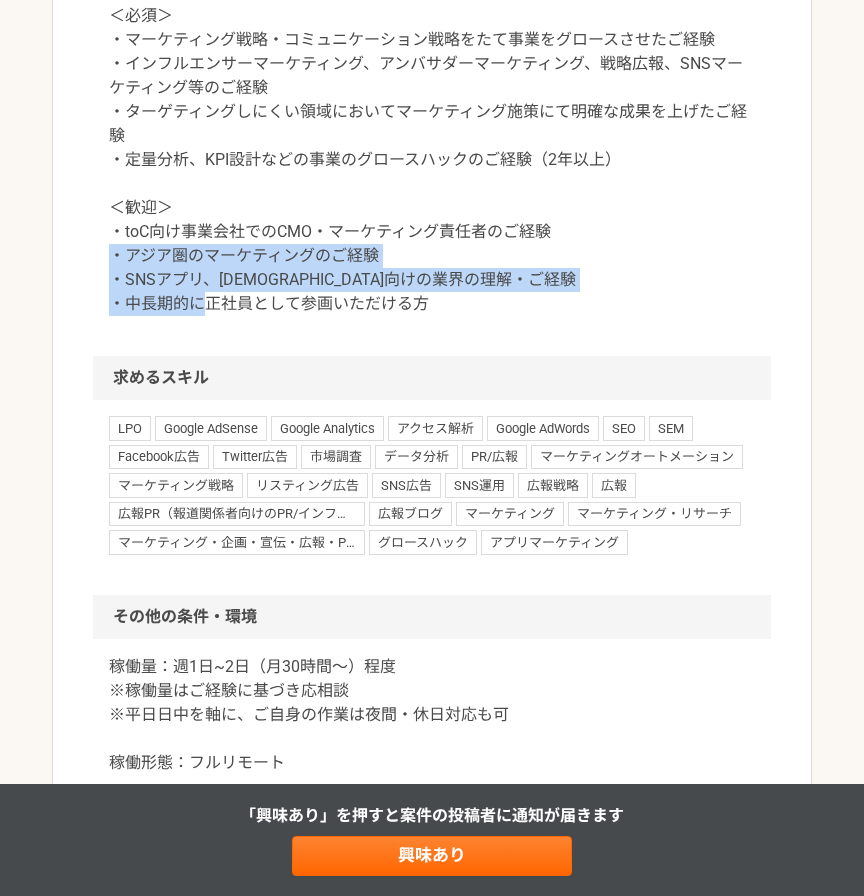 drag, startPoint x: 109, startPoint y: 341, endPoint x: 516, endPoint y: 380, distance: 408.8643 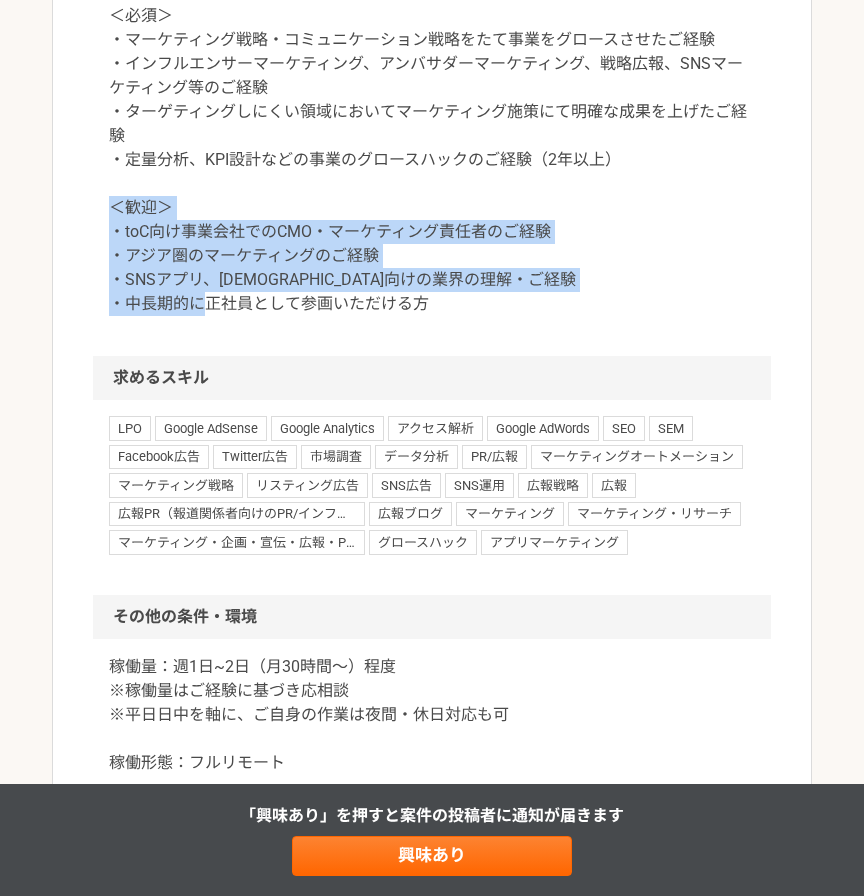 drag, startPoint x: 508, startPoint y: 388, endPoint x: 95, endPoint y: 299, distance: 422.48077 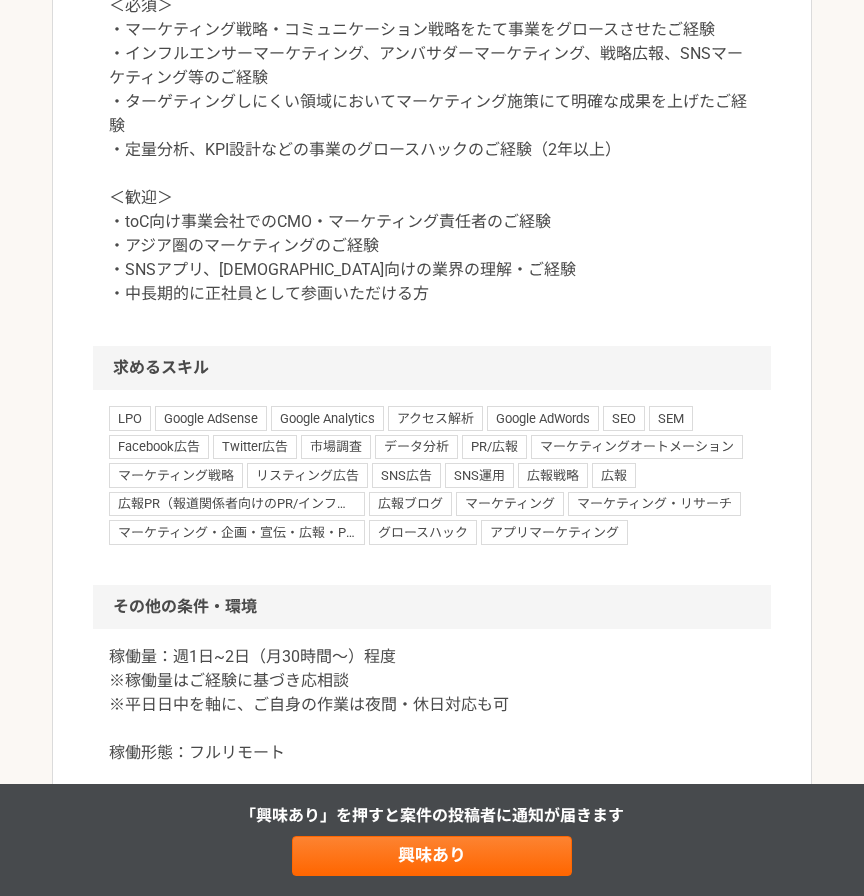 scroll, scrollTop: 1677, scrollLeft: 0, axis: vertical 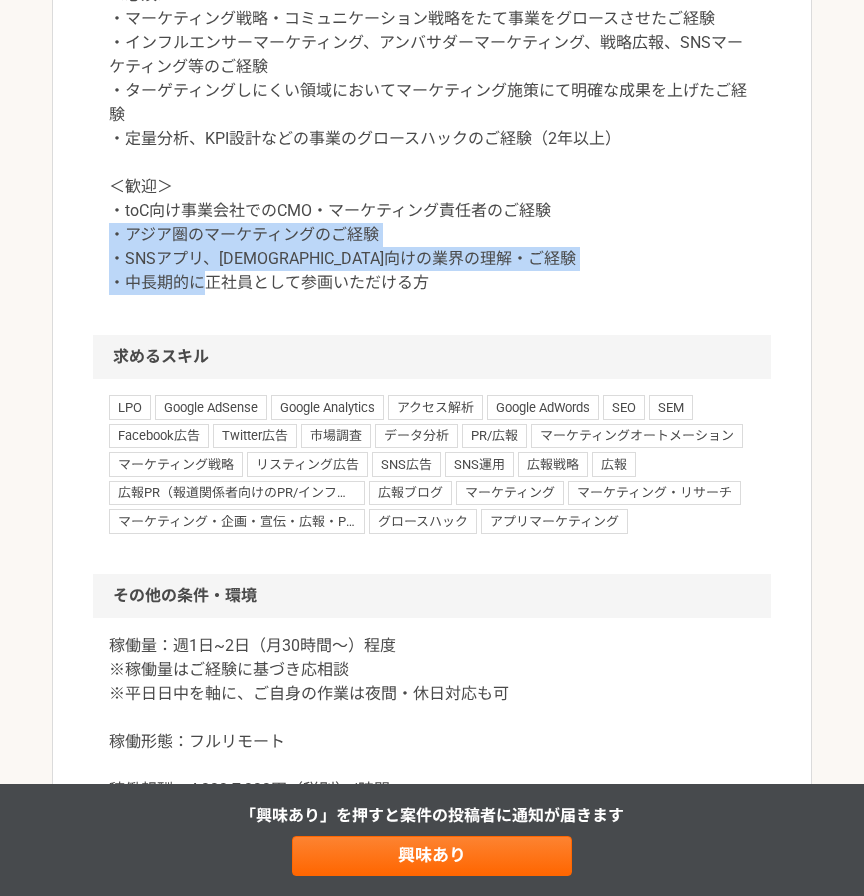 drag, startPoint x: 105, startPoint y: 317, endPoint x: 469, endPoint y: 376, distance: 368.75058 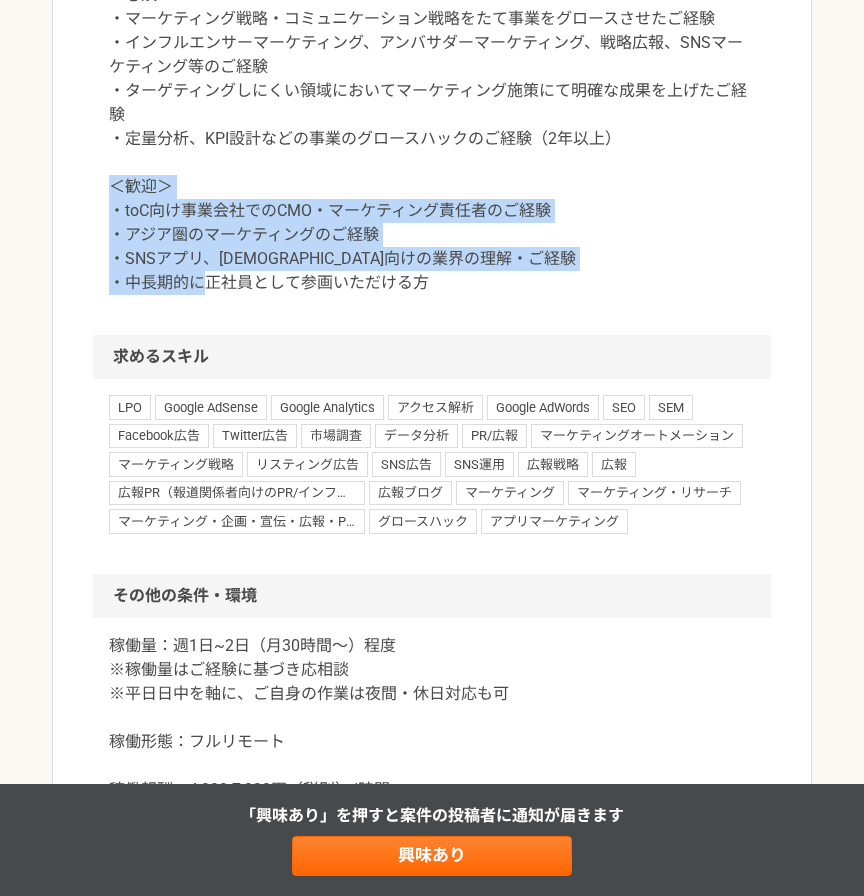 drag, startPoint x: 455, startPoint y: 376, endPoint x: 95, endPoint y: 276, distance: 373.63083 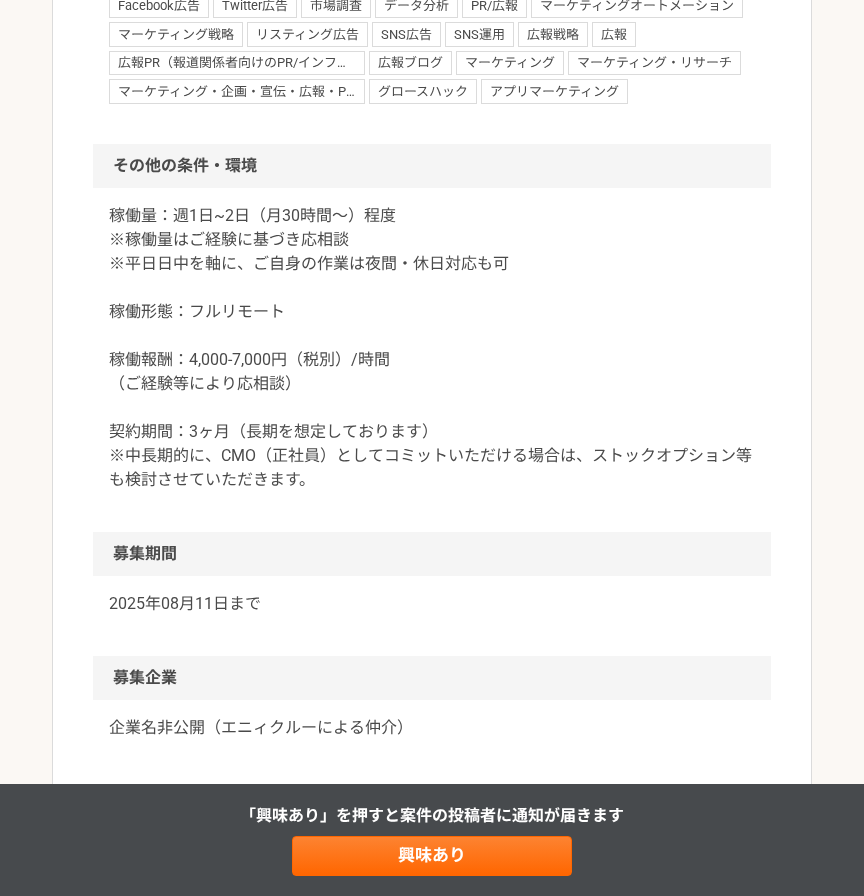 scroll, scrollTop: 2135, scrollLeft: 0, axis: vertical 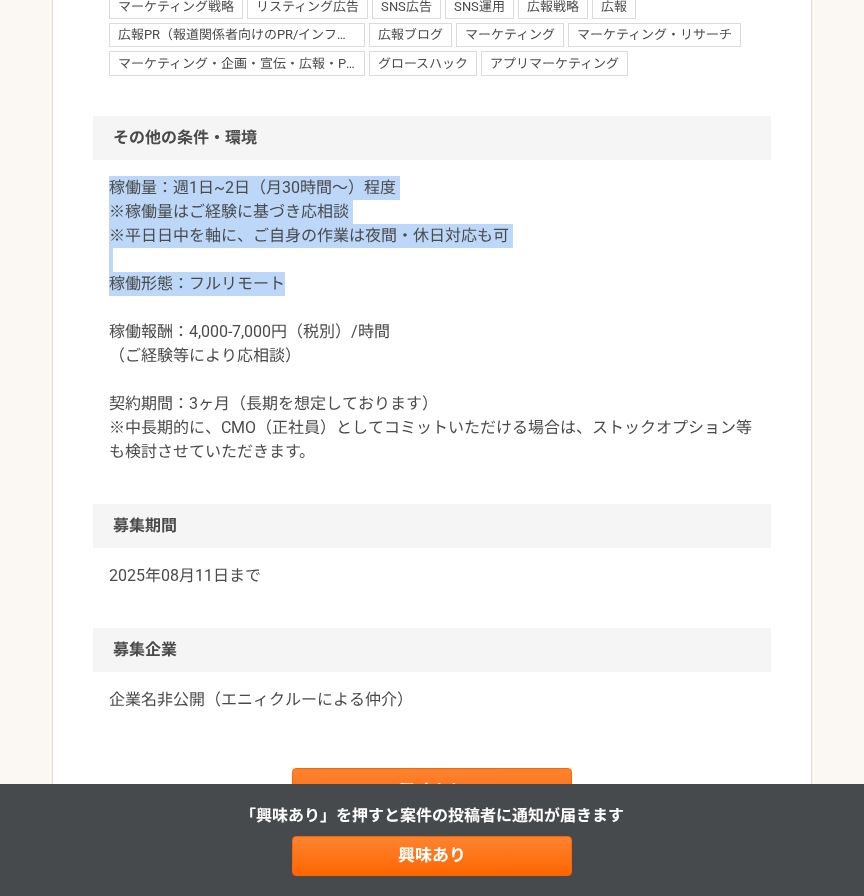 drag, startPoint x: 334, startPoint y: 363, endPoint x: 63, endPoint y: 267, distance: 287.5013 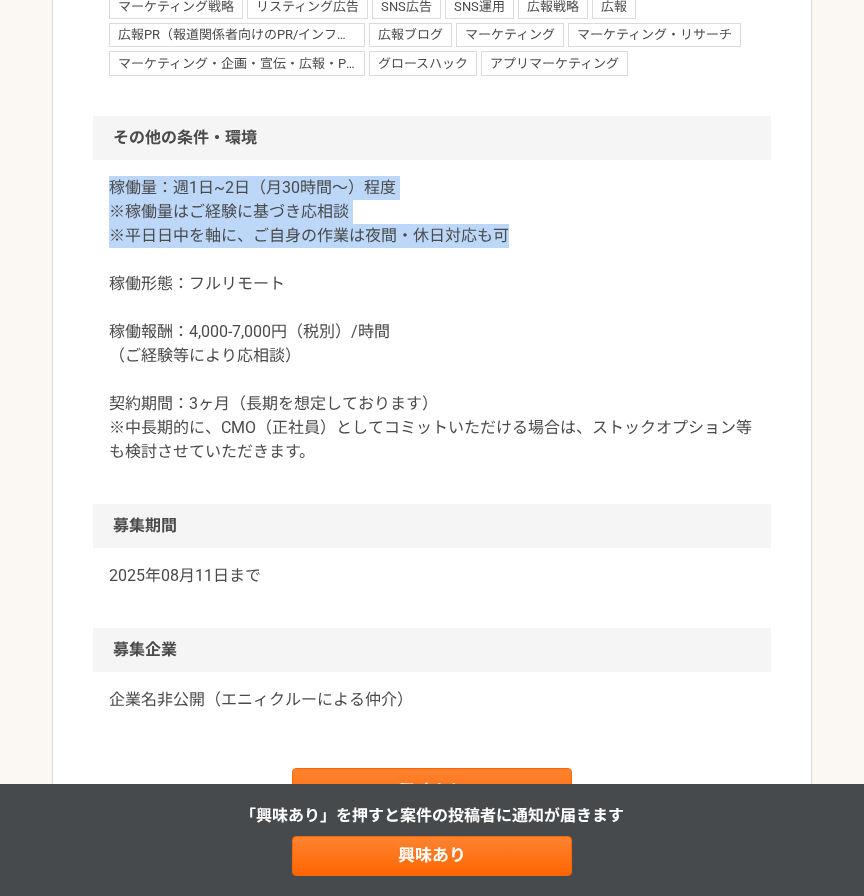 drag, startPoint x: 74, startPoint y: 267, endPoint x: 574, endPoint y: 316, distance: 502.39526 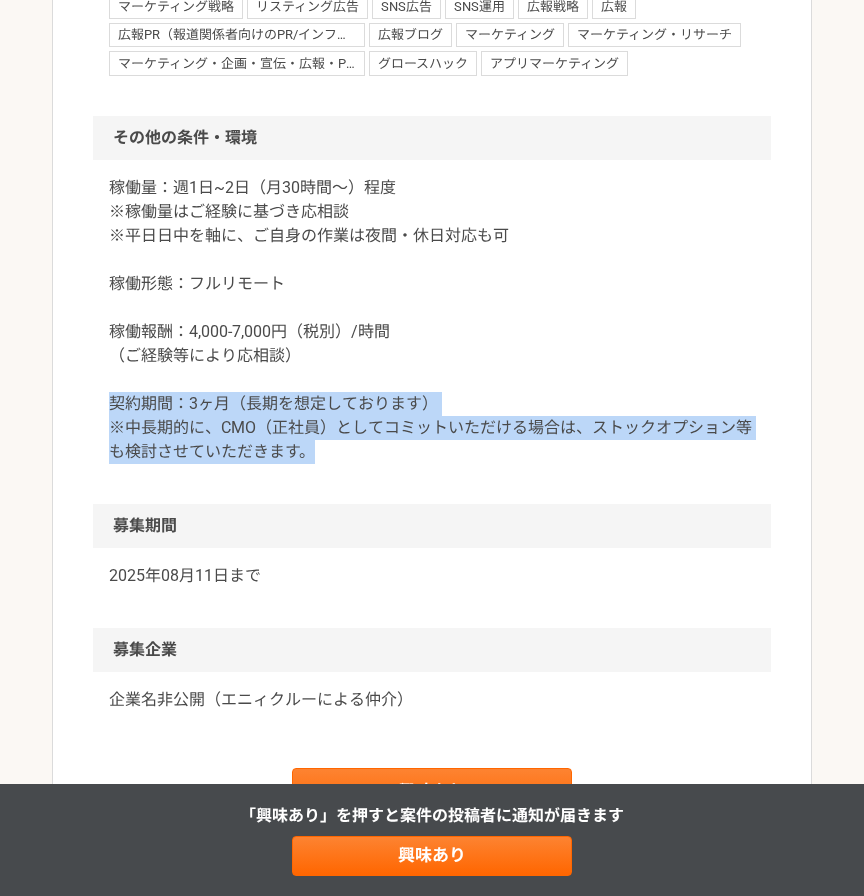drag, startPoint x: 108, startPoint y: 486, endPoint x: 341, endPoint y: 538, distance: 238.73207 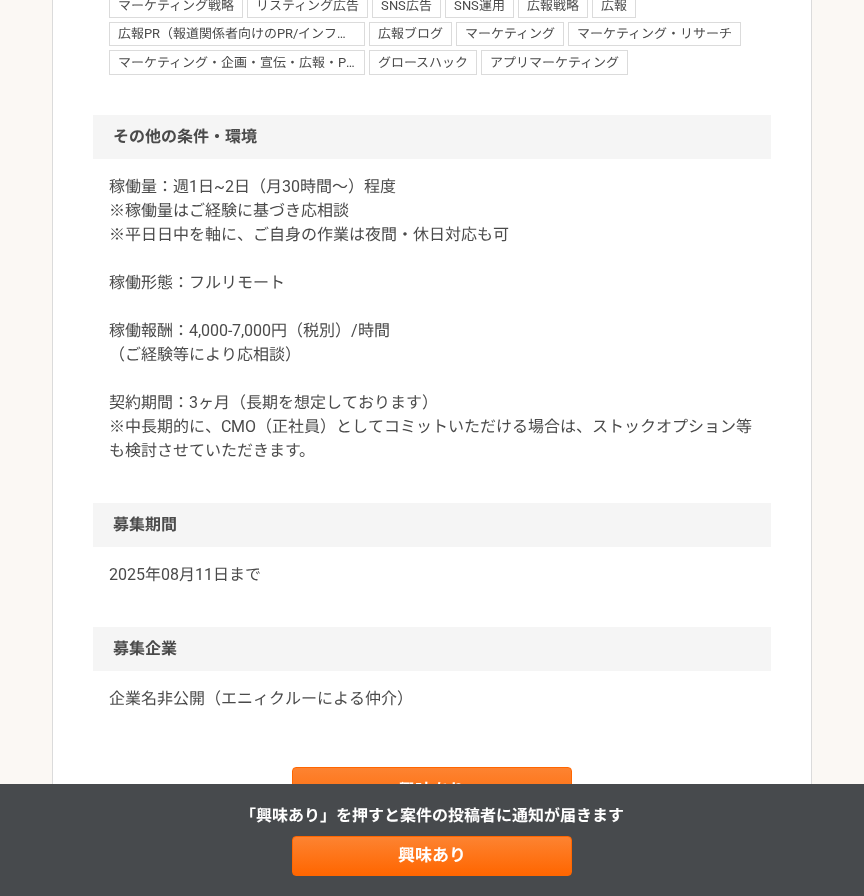 scroll, scrollTop: 2220, scrollLeft: 0, axis: vertical 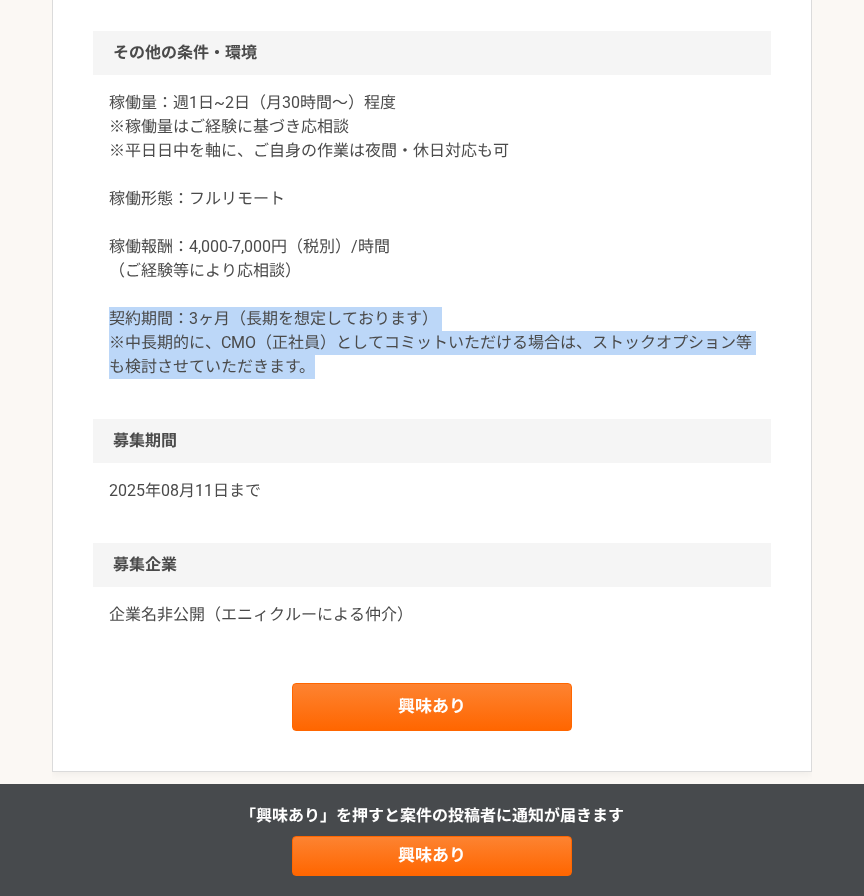 drag, startPoint x: 329, startPoint y: 461, endPoint x: 77, endPoint y: 402, distance: 258.8146 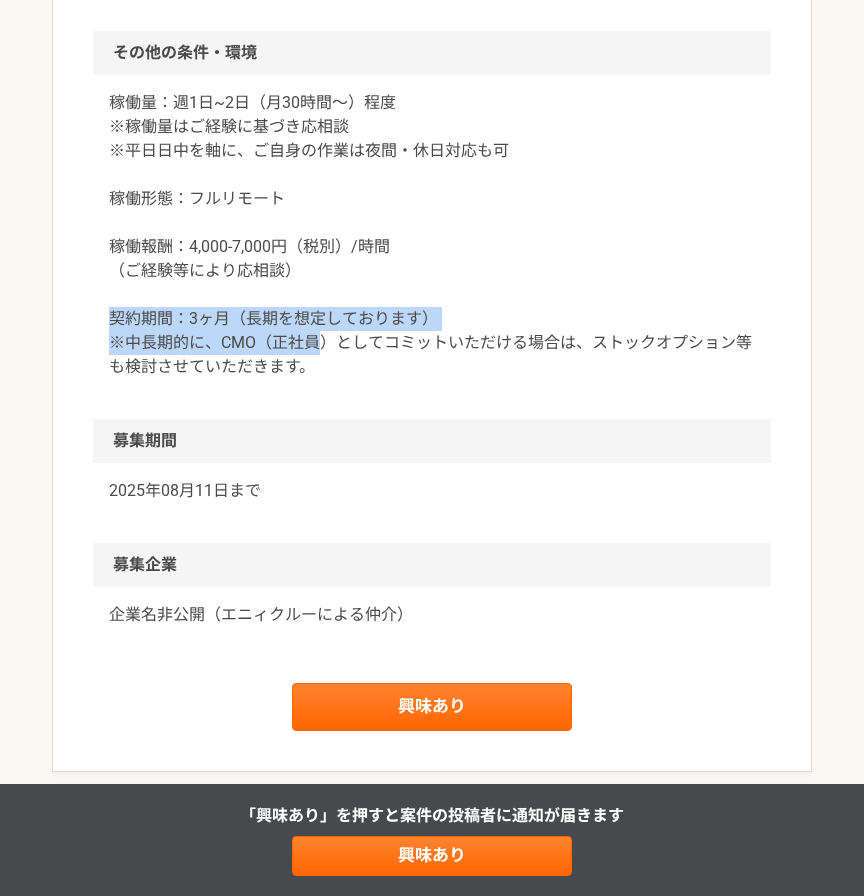 drag, startPoint x: 90, startPoint y: 399, endPoint x: 326, endPoint y: 436, distance: 238.88281 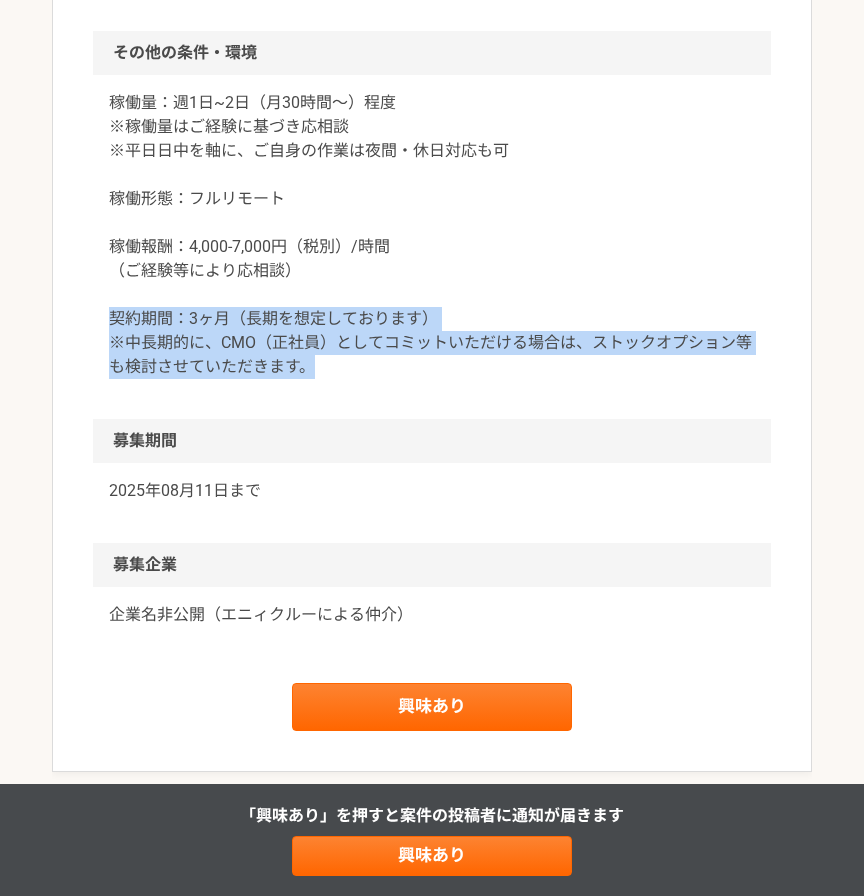 drag, startPoint x: 326, startPoint y: 484, endPoint x: 103, endPoint y: 398, distance: 239.00836 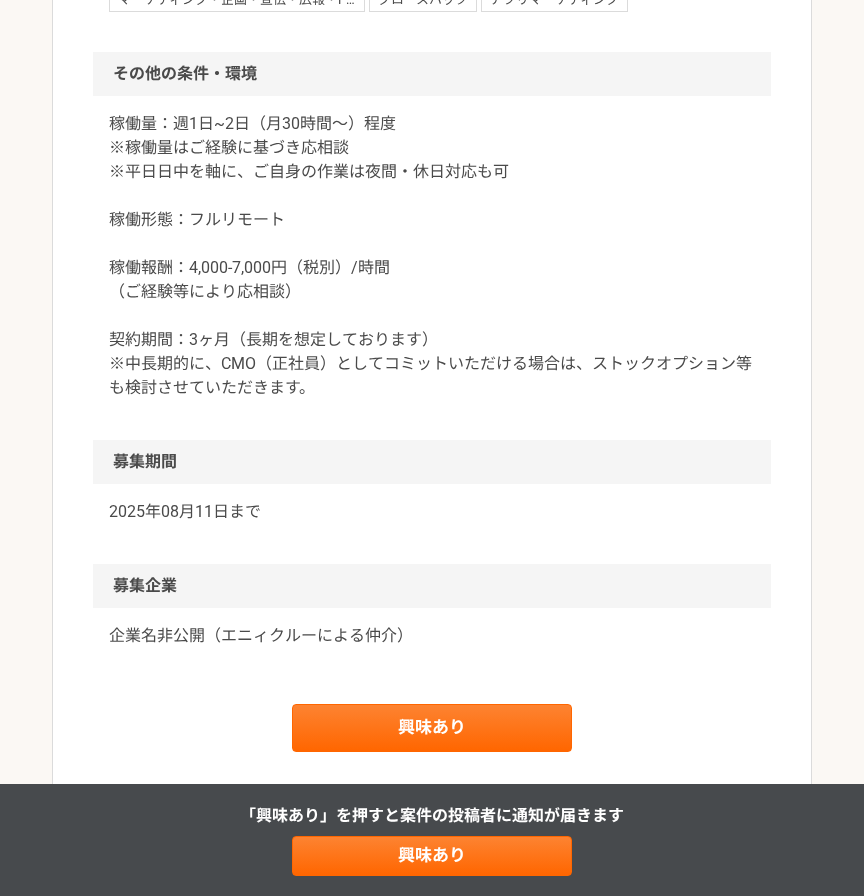 scroll, scrollTop: 2188, scrollLeft: 0, axis: vertical 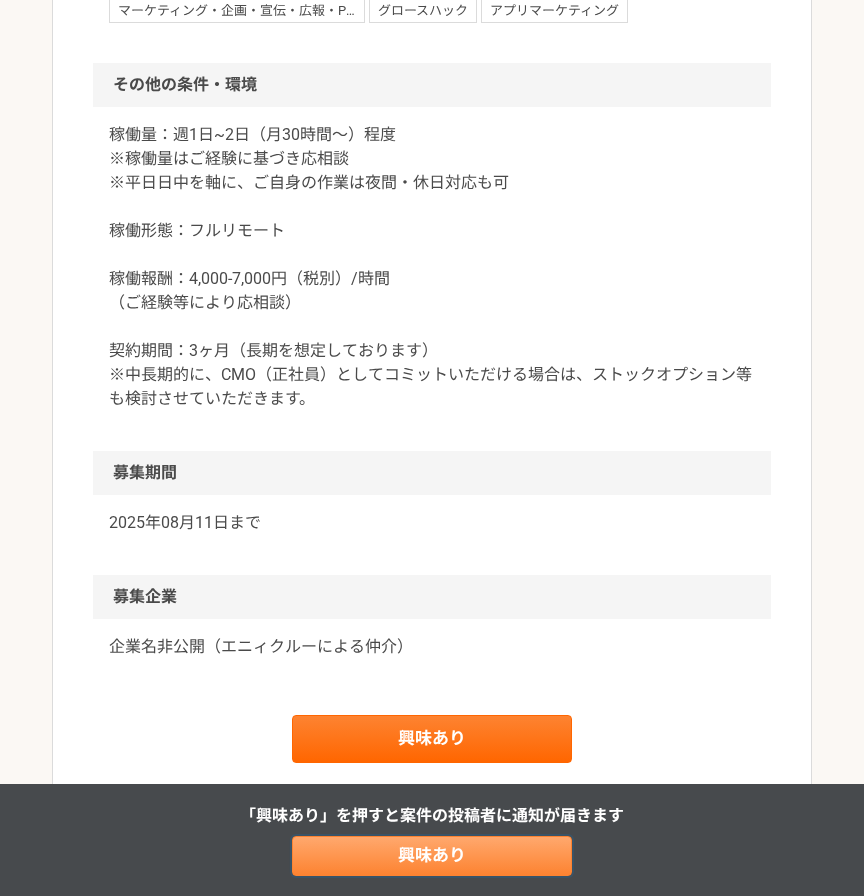 click on "興味あり" at bounding box center (432, 856) 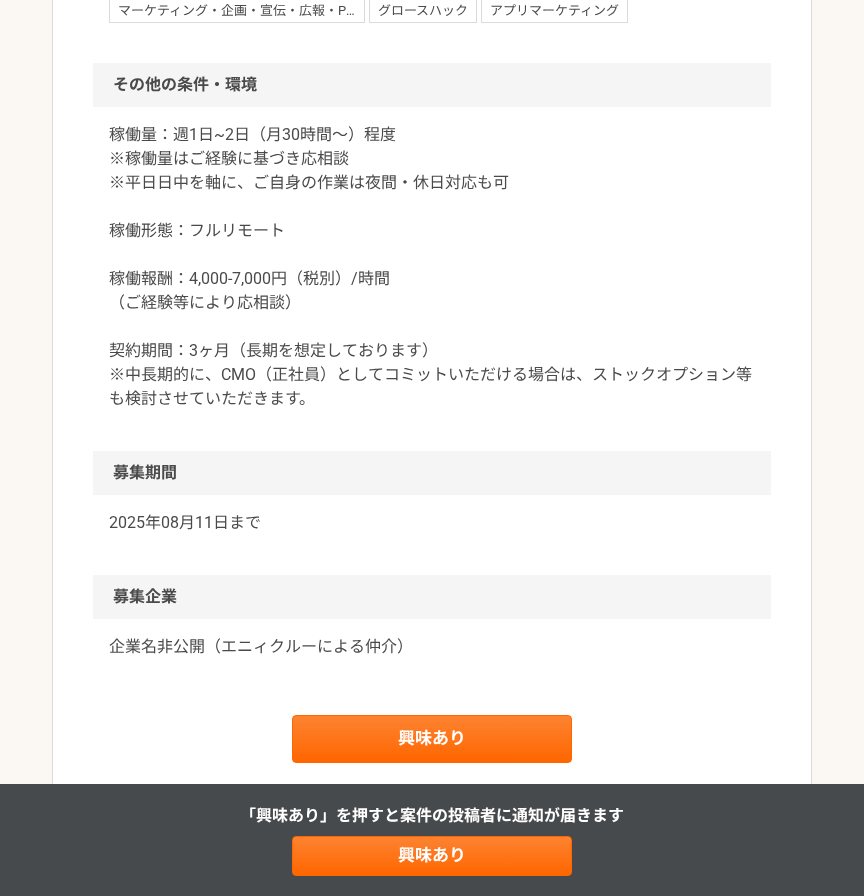 scroll, scrollTop: 0, scrollLeft: 0, axis: both 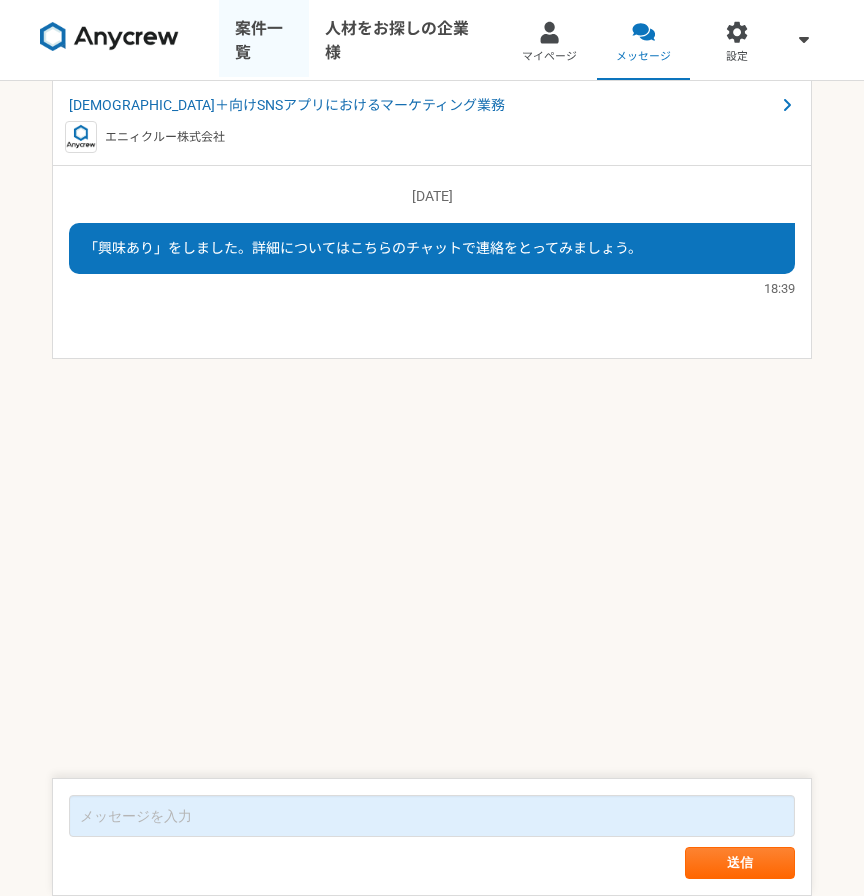 click on "案件一覧" at bounding box center [264, 40] 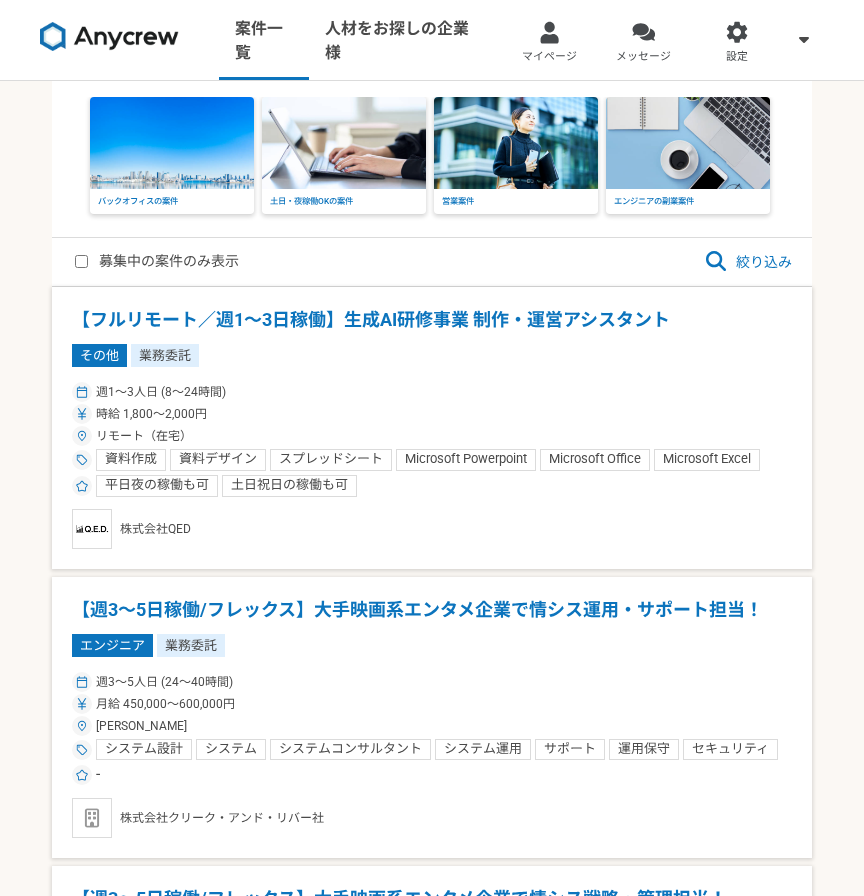 click 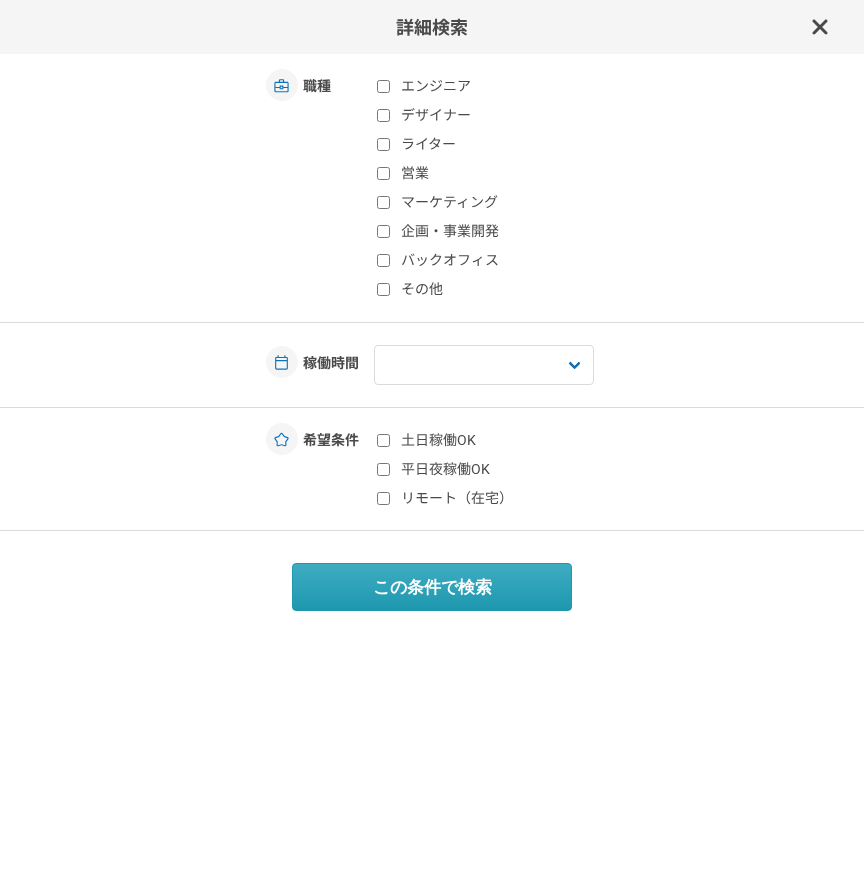 click on "マーケティング" at bounding box center [383, 202] 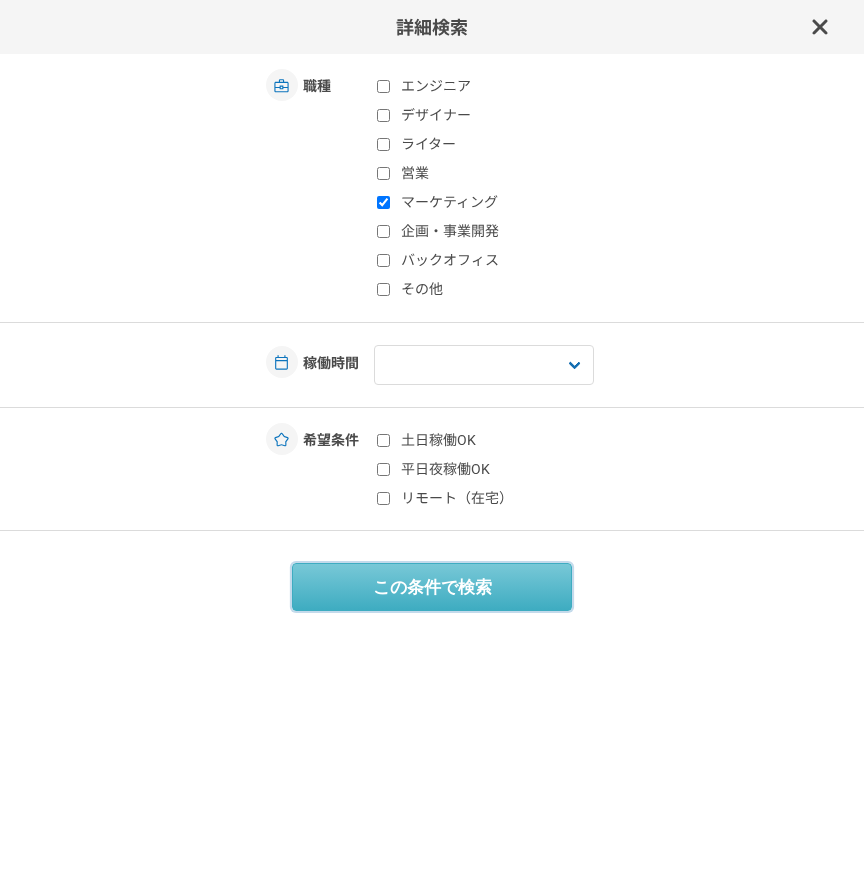 click on "この条件で検索" at bounding box center [432, 587] 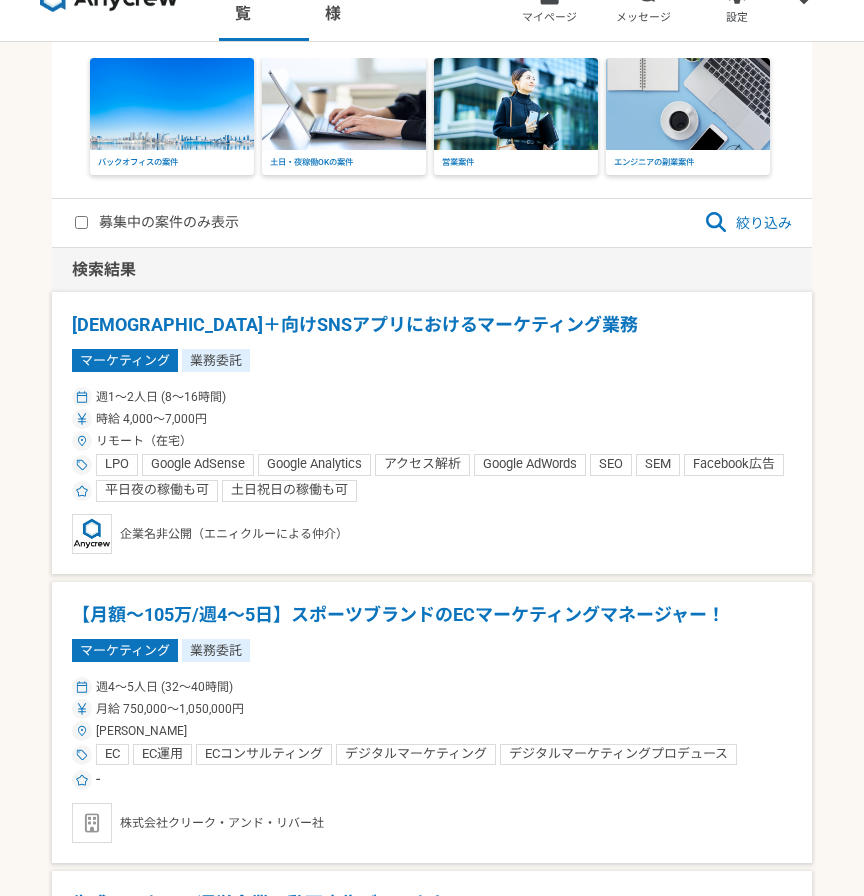 scroll, scrollTop: 0, scrollLeft: 0, axis: both 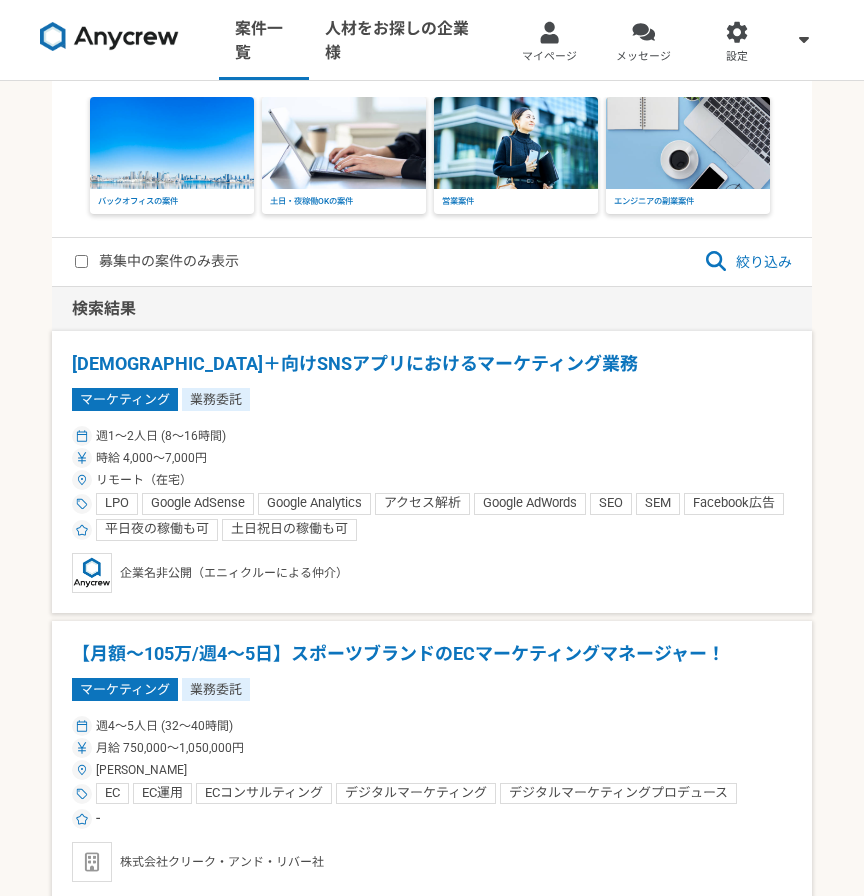 click on "バックオフィスの案件 土日・夜稼働OKの案件 営業案件 エンジニアの副業案件" at bounding box center [432, 159] 